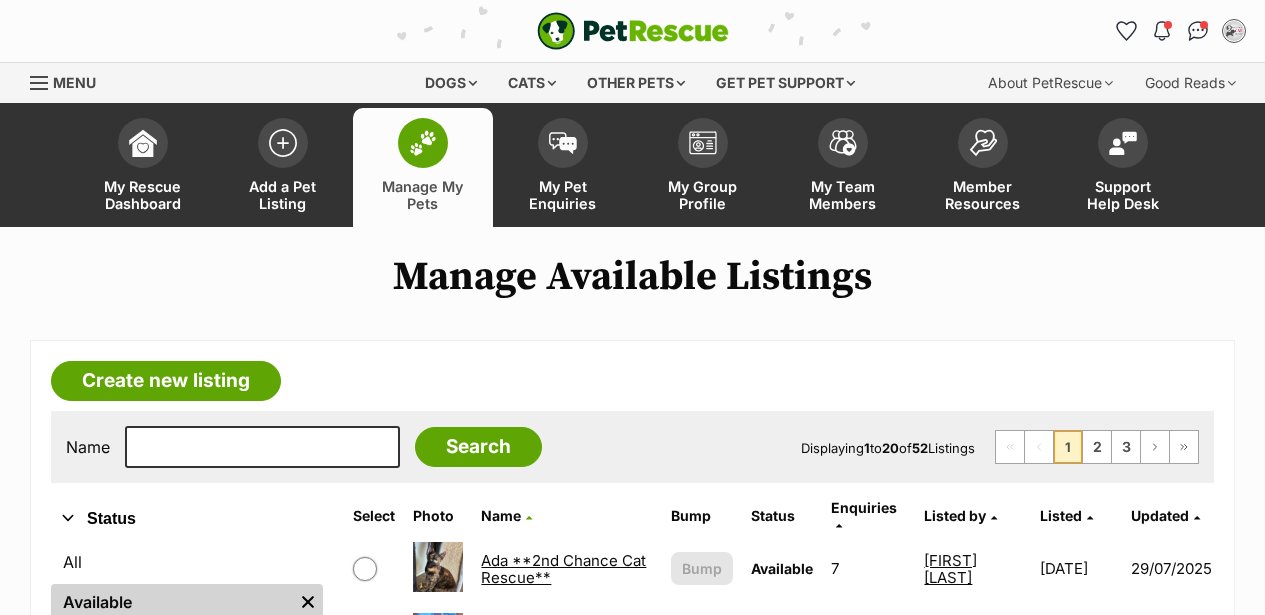 scroll, scrollTop: 333, scrollLeft: 0, axis: vertical 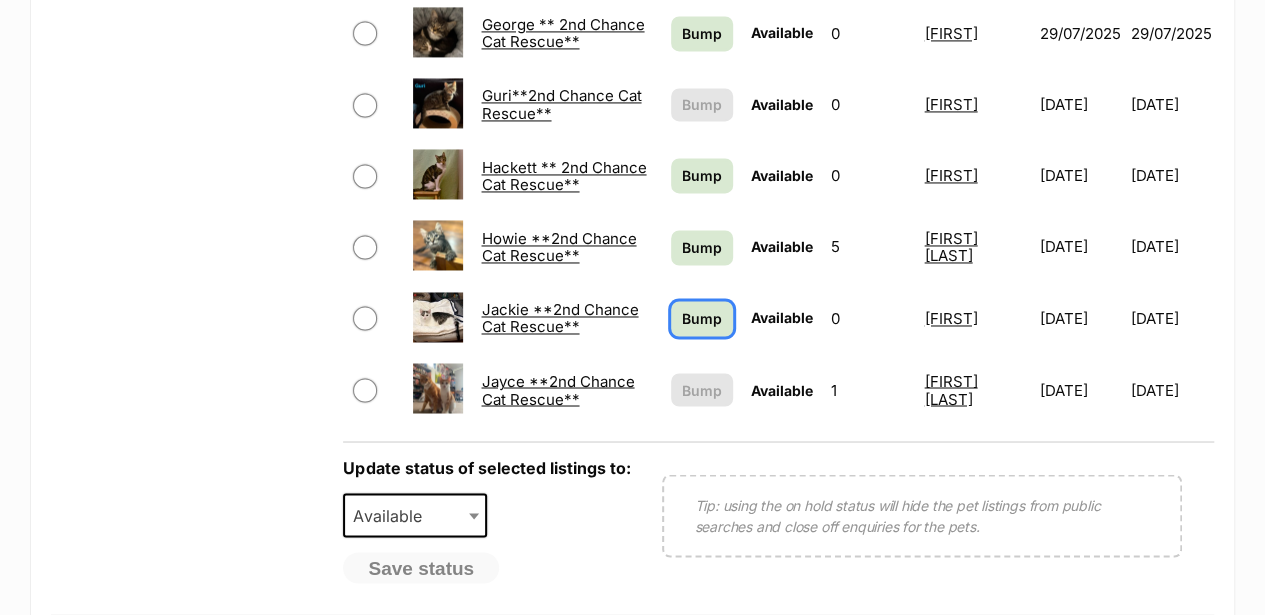 click on "Bump" at bounding box center (702, 318) 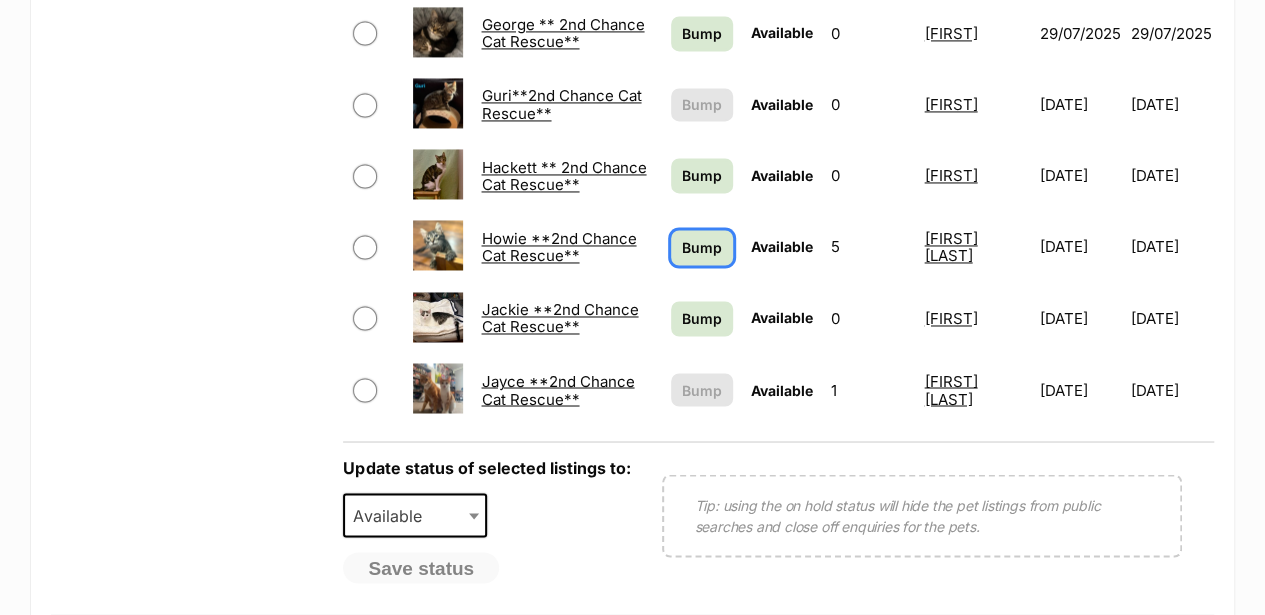 click on "Bump" at bounding box center (702, 247) 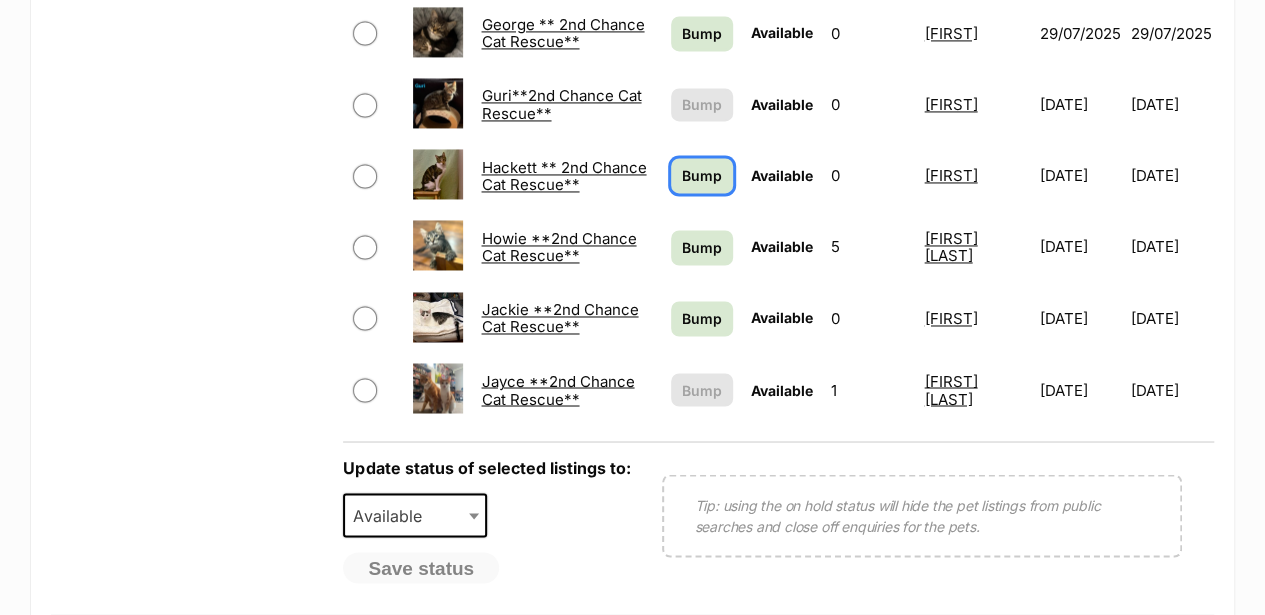 click on "Bump" at bounding box center (702, 175) 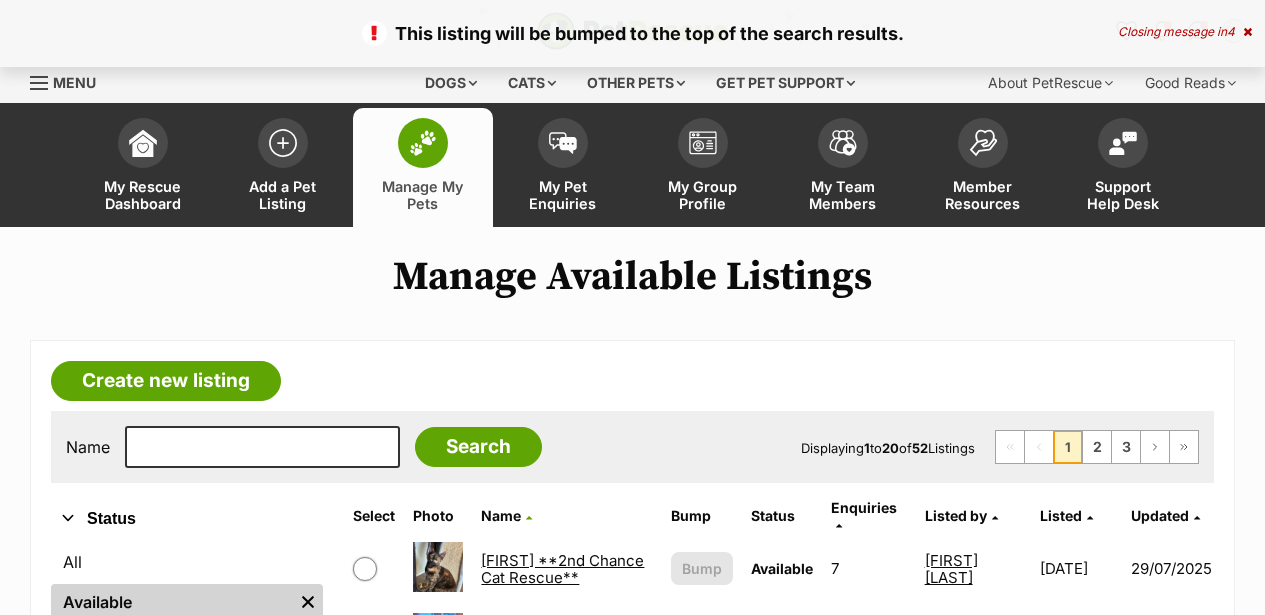 scroll, scrollTop: 0, scrollLeft: 0, axis: both 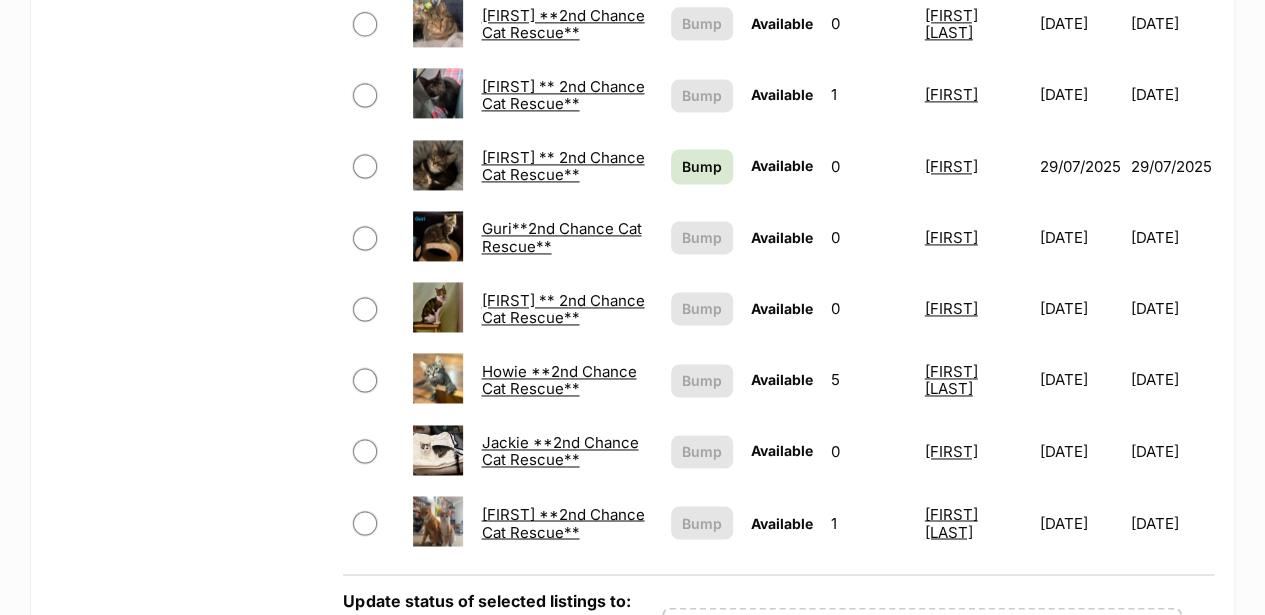 click on "George ** 2nd Chance Cat Rescue**" at bounding box center (562, 166) 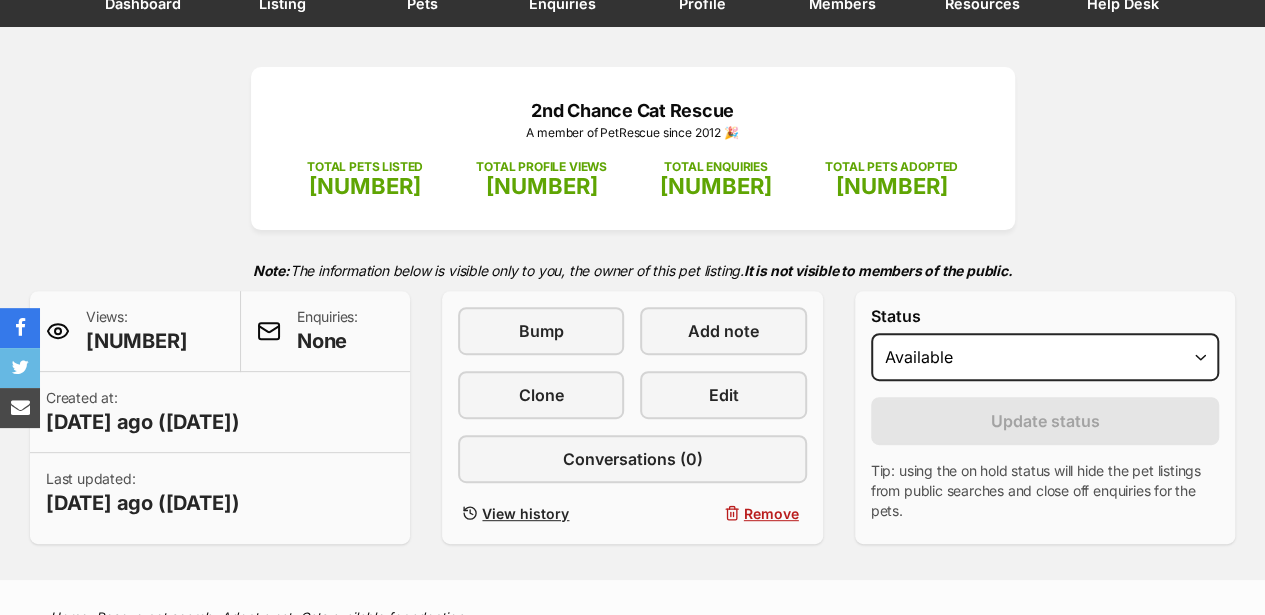 scroll, scrollTop: 0, scrollLeft: 0, axis: both 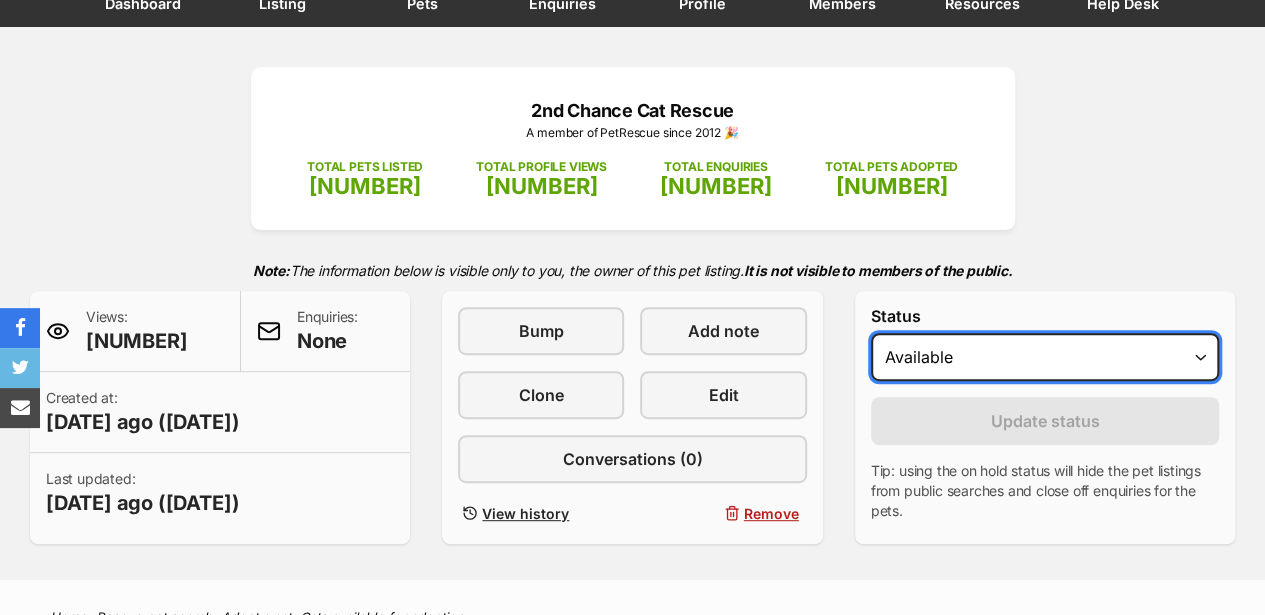 click on "Draft
Available
On hold
Adopted" at bounding box center [1045, 357] 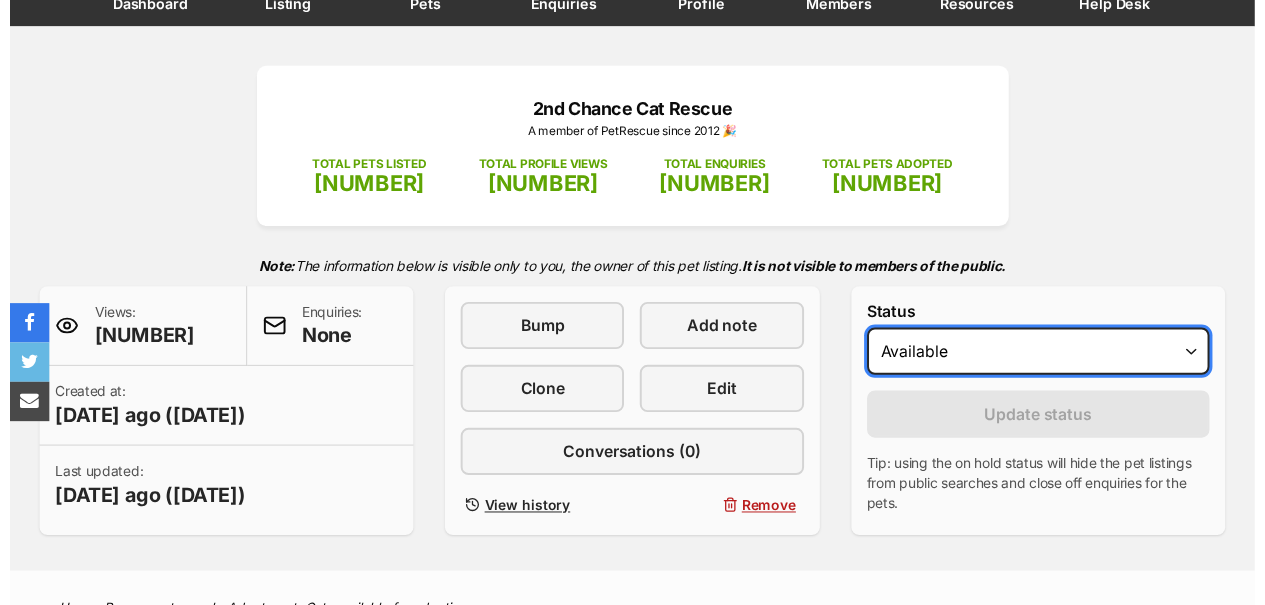 scroll, scrollTop: 0, scrollLeft: 0, axis: both 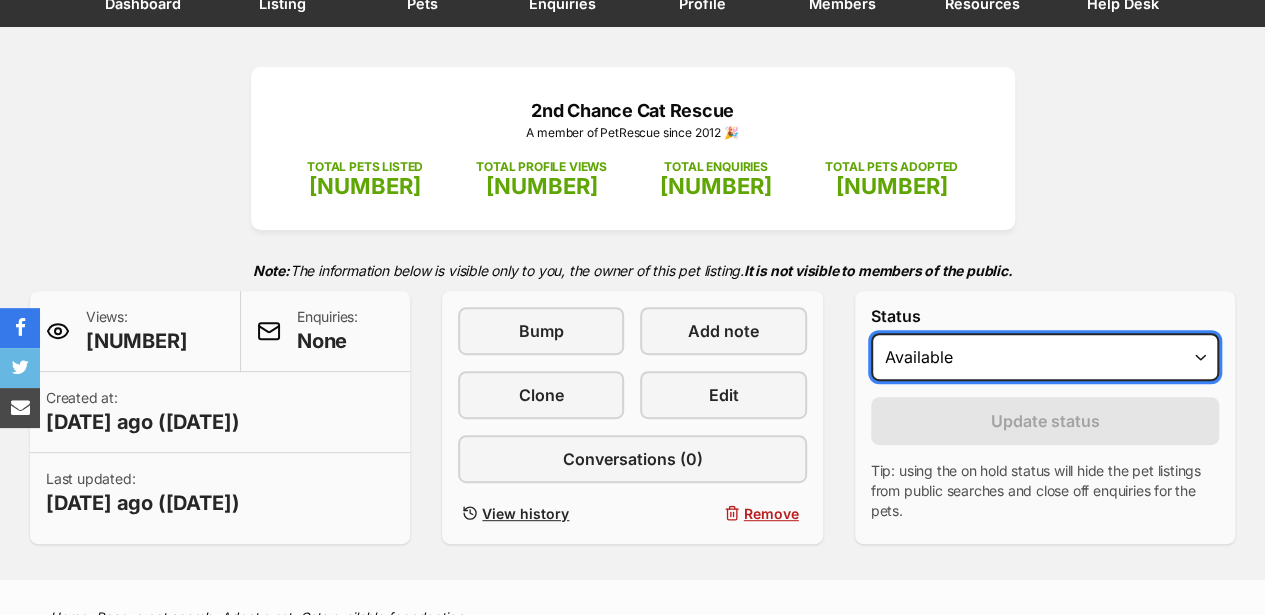 select on "rehomed" 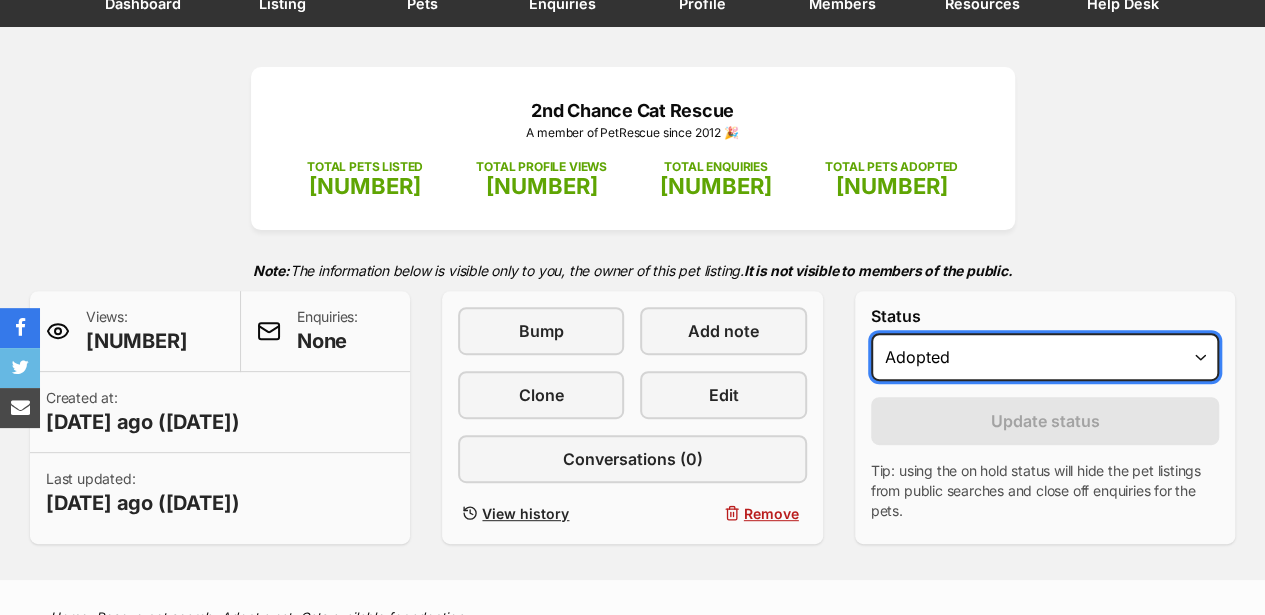 click on "Draft
Available
On hold
Adopted" at bounding box center (1045, 357) 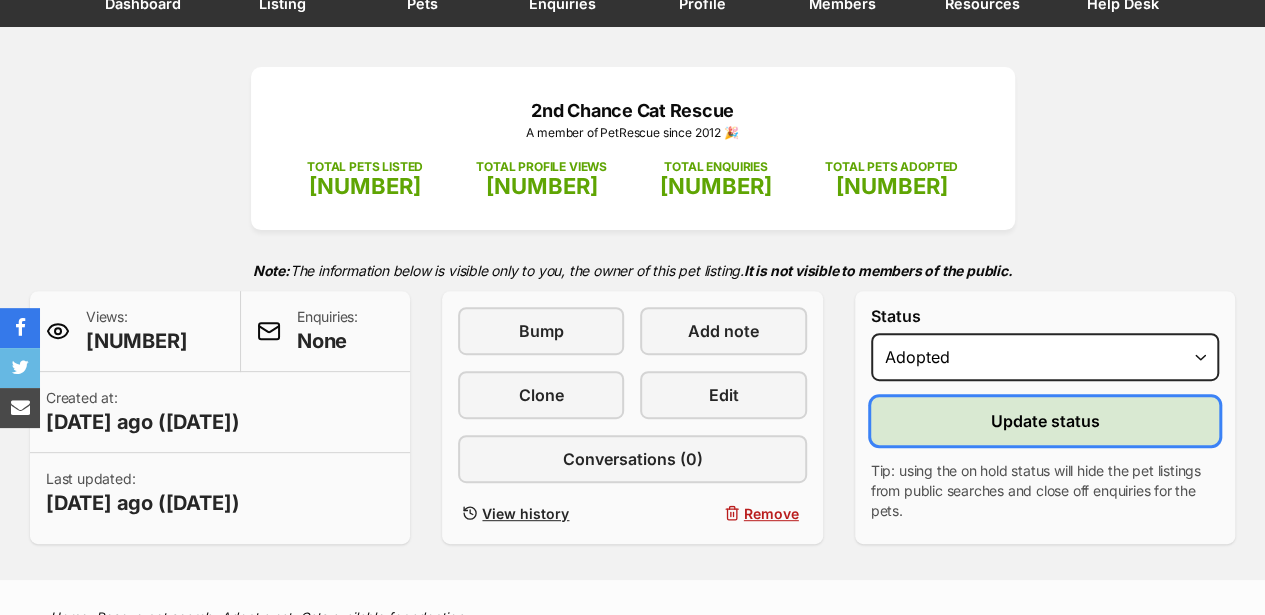click on "Update status" at bounding box center [1044, 421] 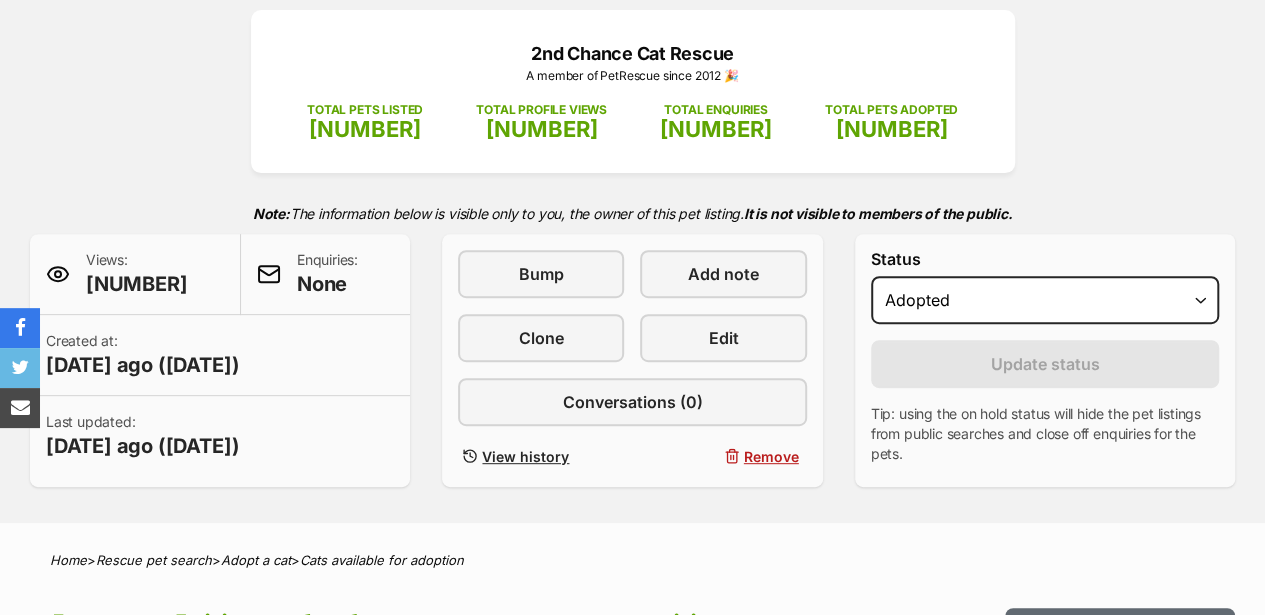 scroll, scrollTop: 0, scrollLeft: 0, axis: both 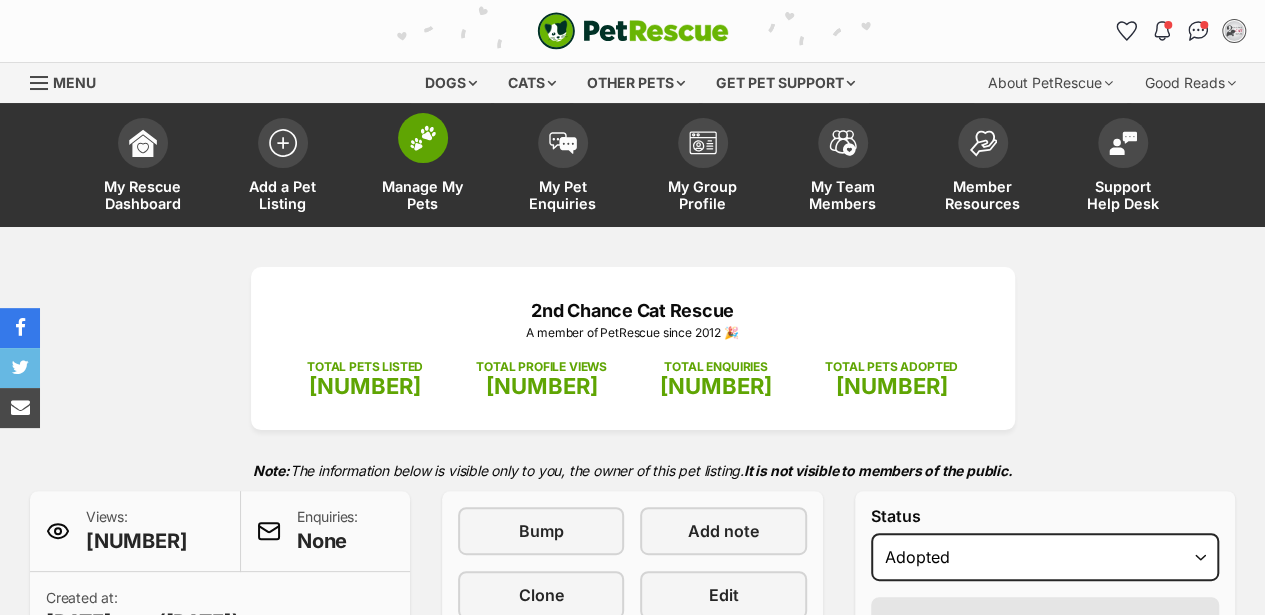 click at bounding box center (423, 138) 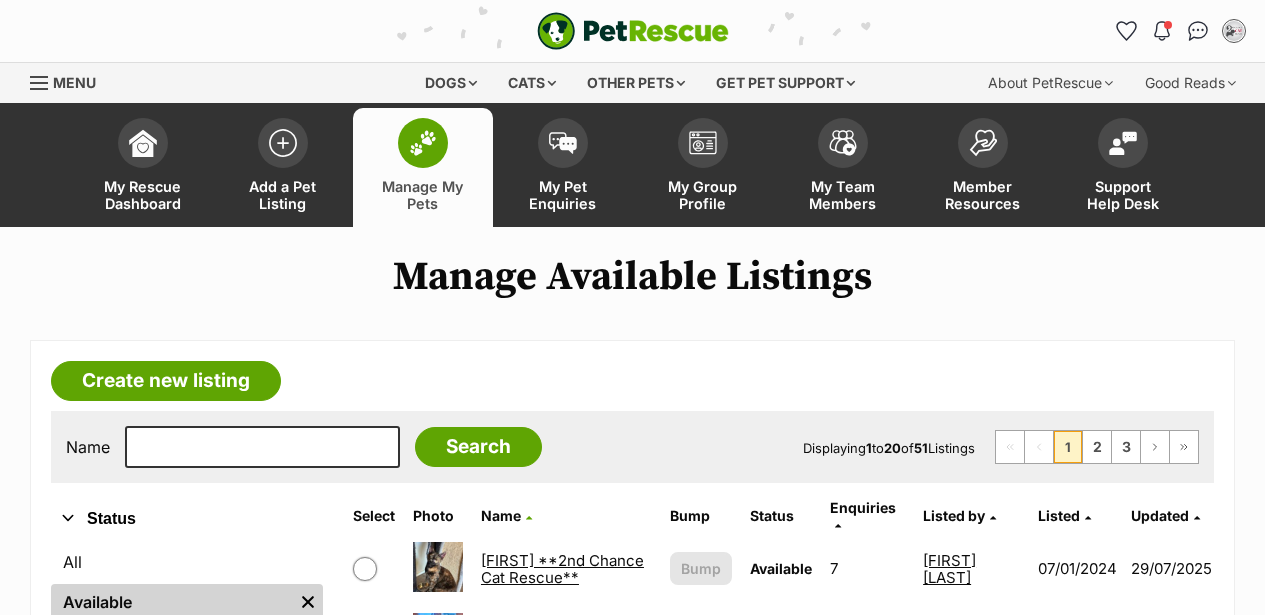 scroll, scrollTop: 490, scrollLeft: 0, axis: vertical 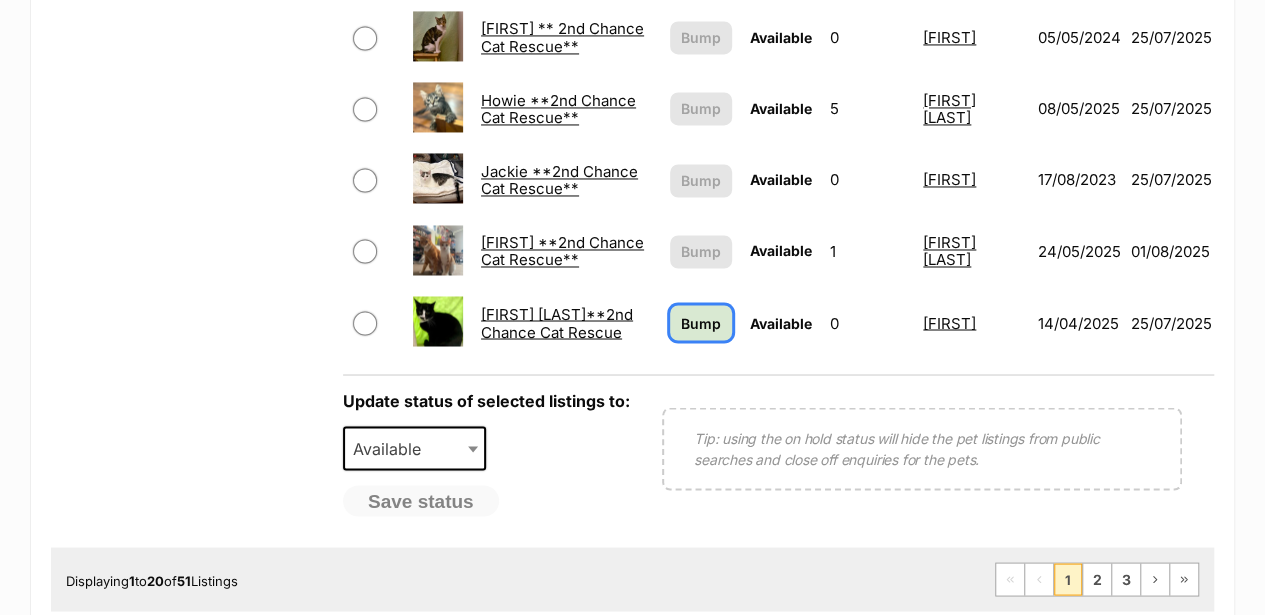 click on "Bump" at bounding box center [701, 322] 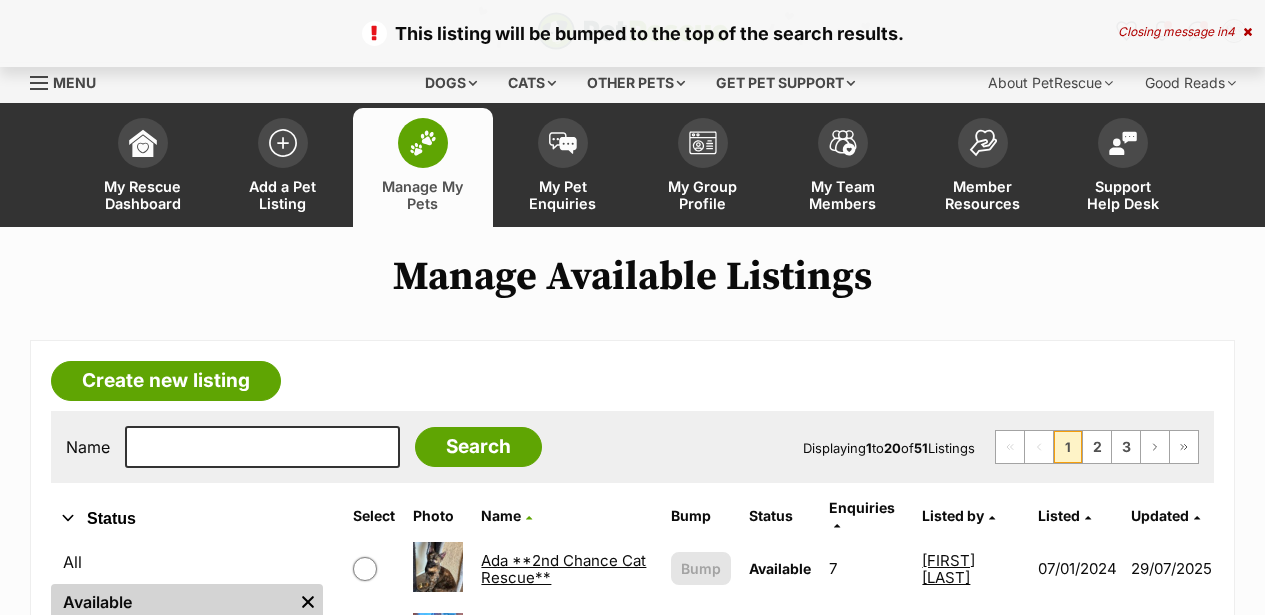 scroll, scrollTop: 266, scrollLeft: 0, axis: vertical 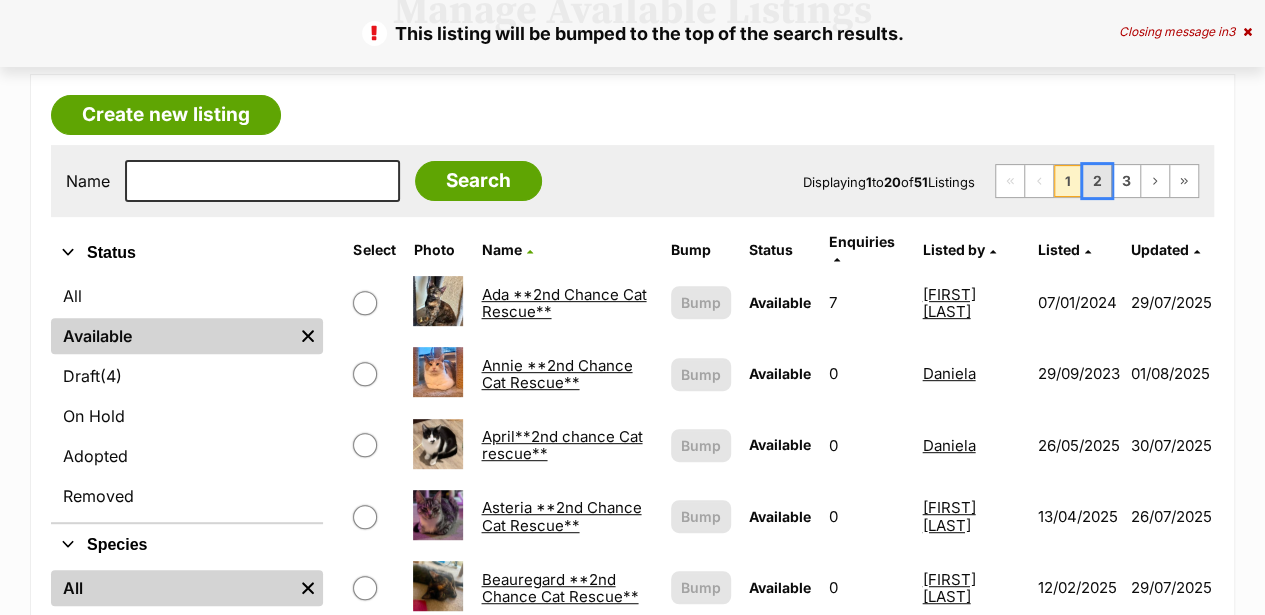click on "2" at bounding box center [1097, 181] 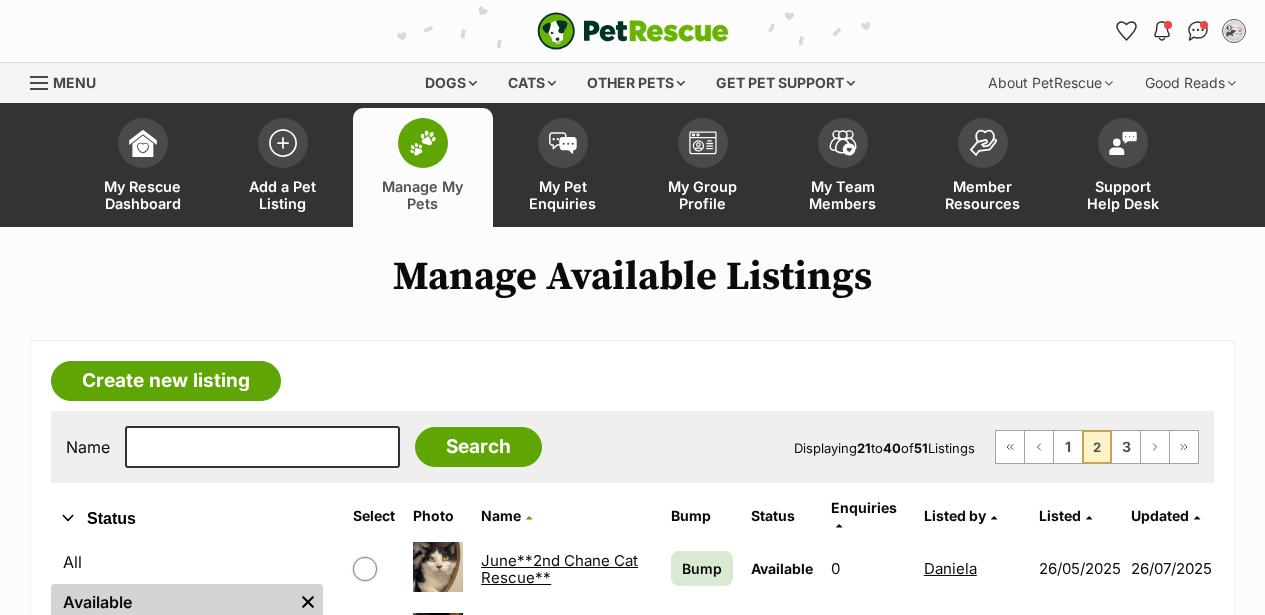 scroll, scrollTop: 266, scrollLeft: 0, axis: vertical 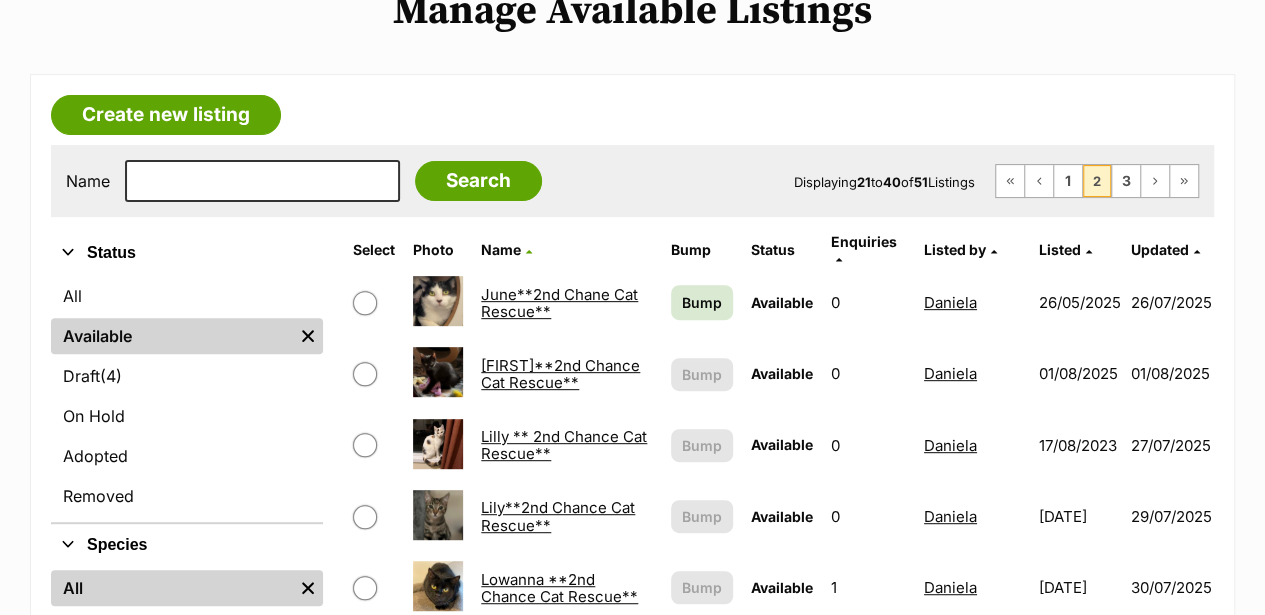 click on "Kebbi**2nd Chance Cat Rescue**" at bounding box center (560, 374) 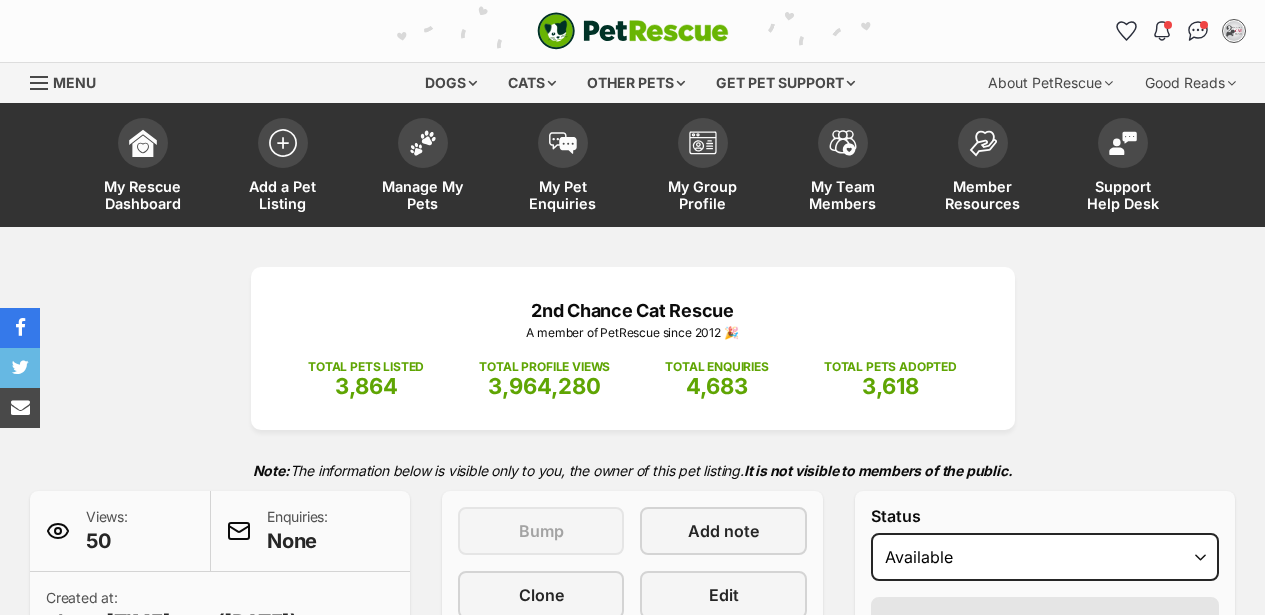 scroll, scrollTop: 266, scrollLeft: 0, axis: vertical 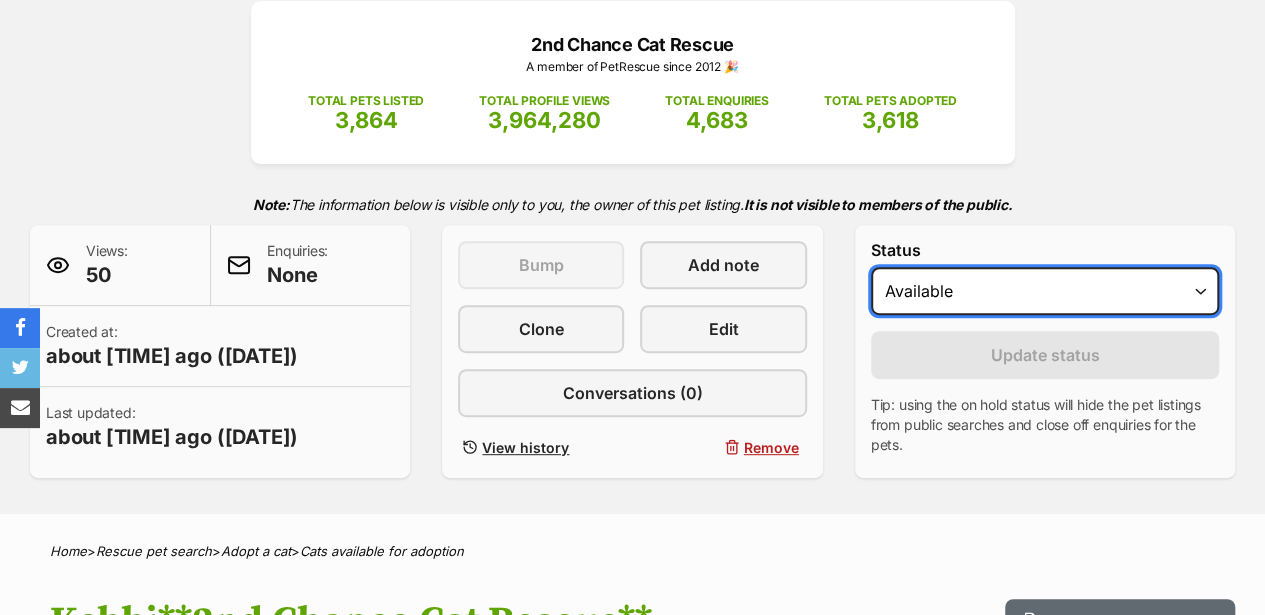 click on "Draft
Available
On hold
Adopted" at bounding box center (1045, 291) 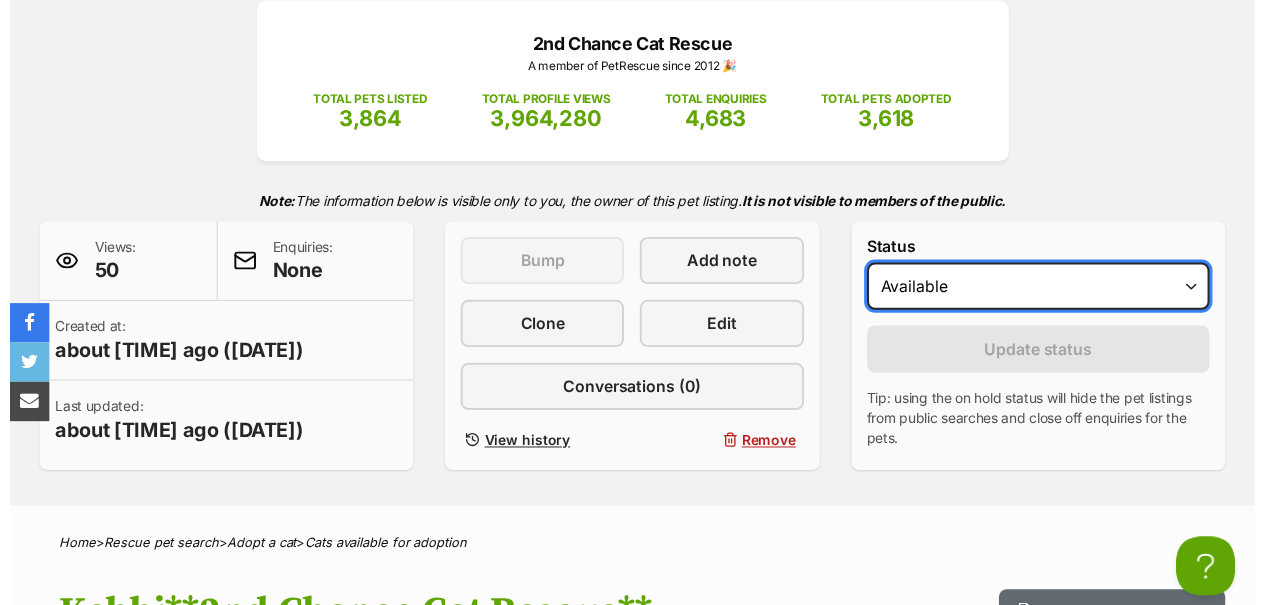 scroll, scrollTop: 0, scrollLeft: 0, axis: both 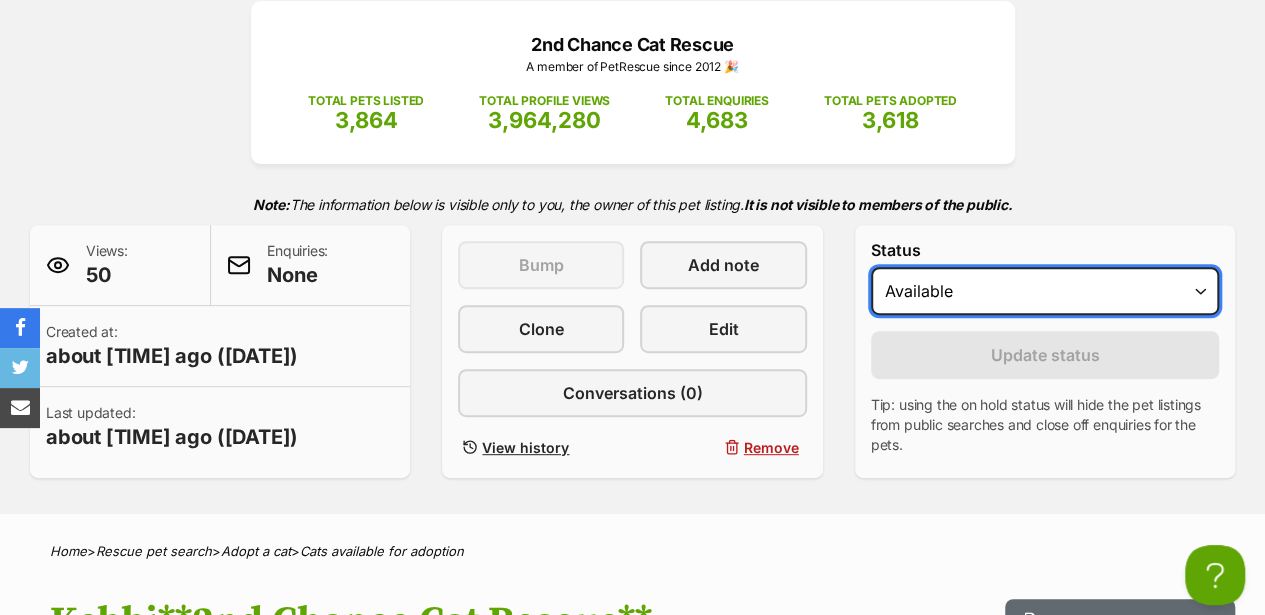 select on "rehomed" 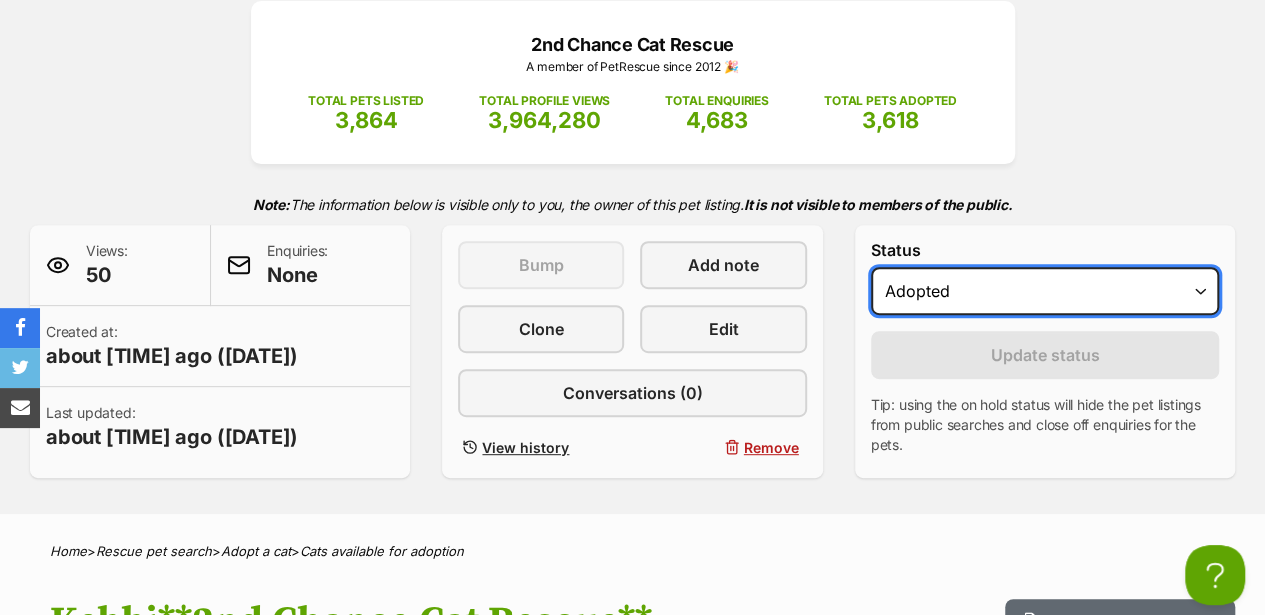 click on "Draft
Available
On hold
Adopted" at bounding box center (1045, 291) 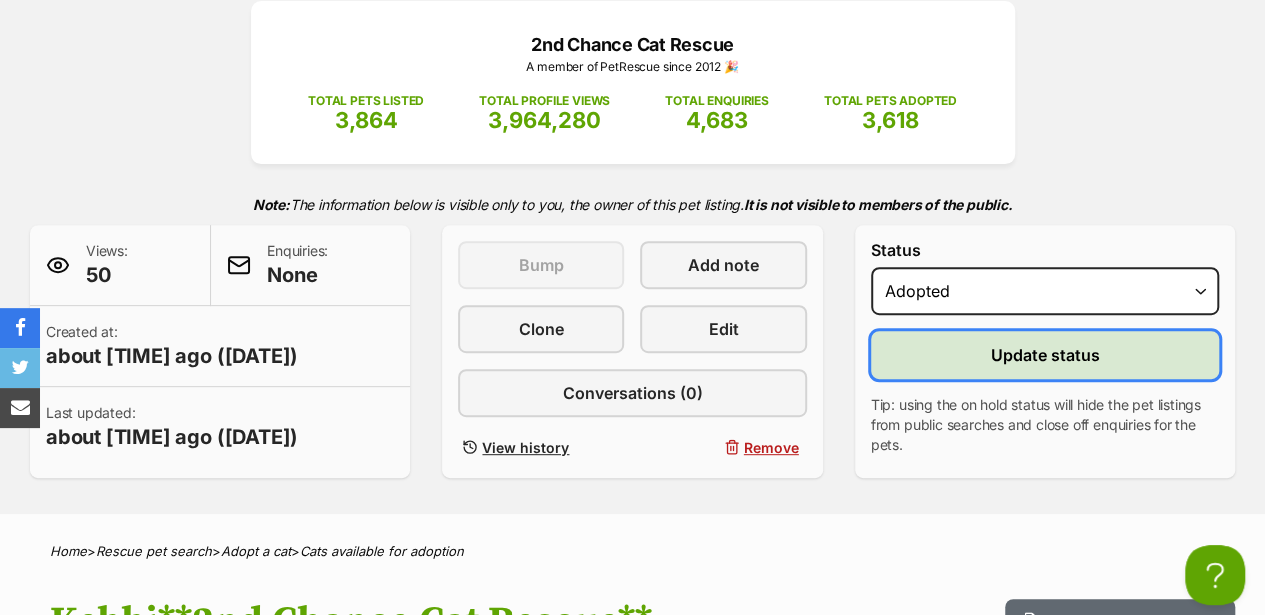 click on "Update status" at bounding box center [1044, 355] 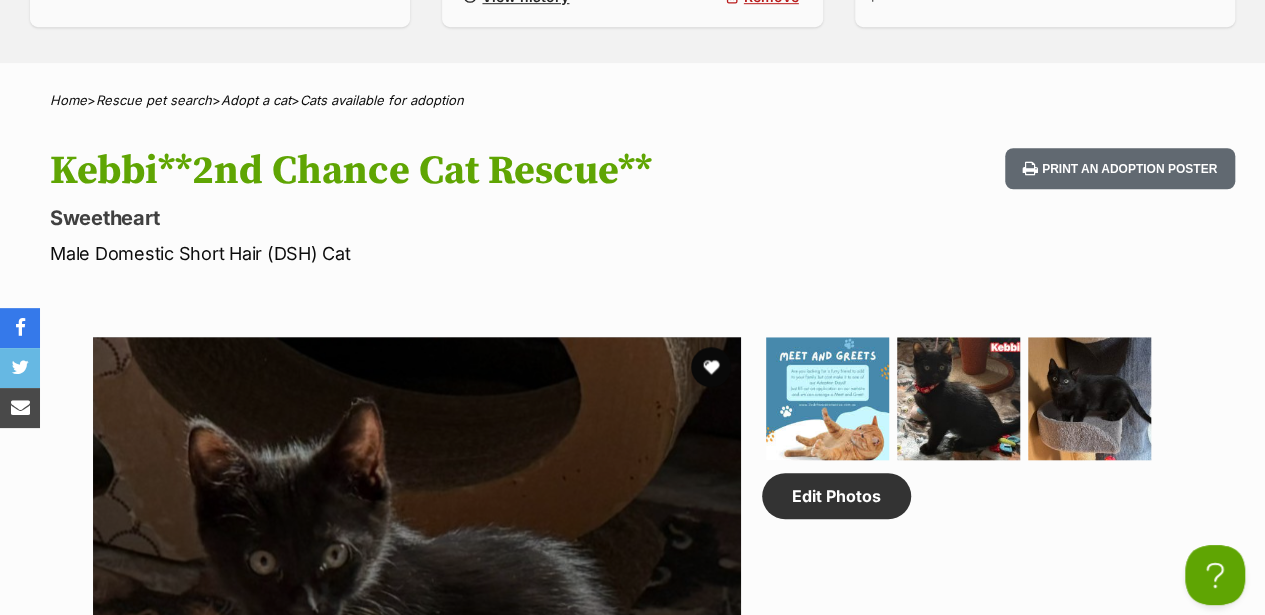 scroll, scrollTop: 933, scrollLeft: 0, axis: vertical 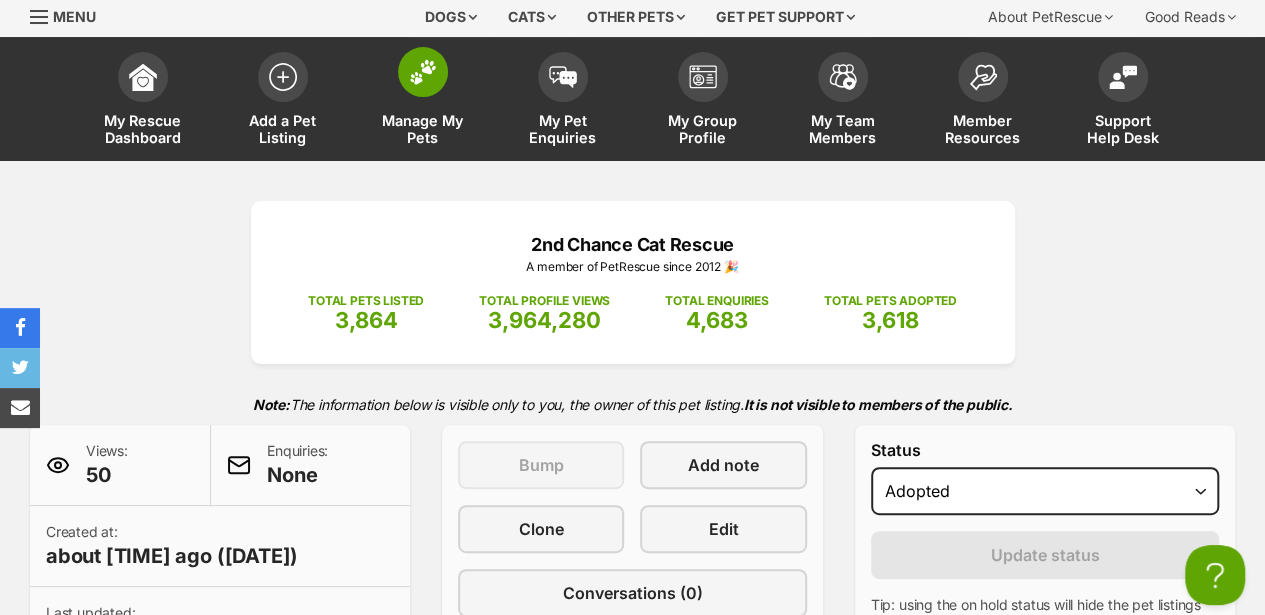 click at bounding box center (423, 72) 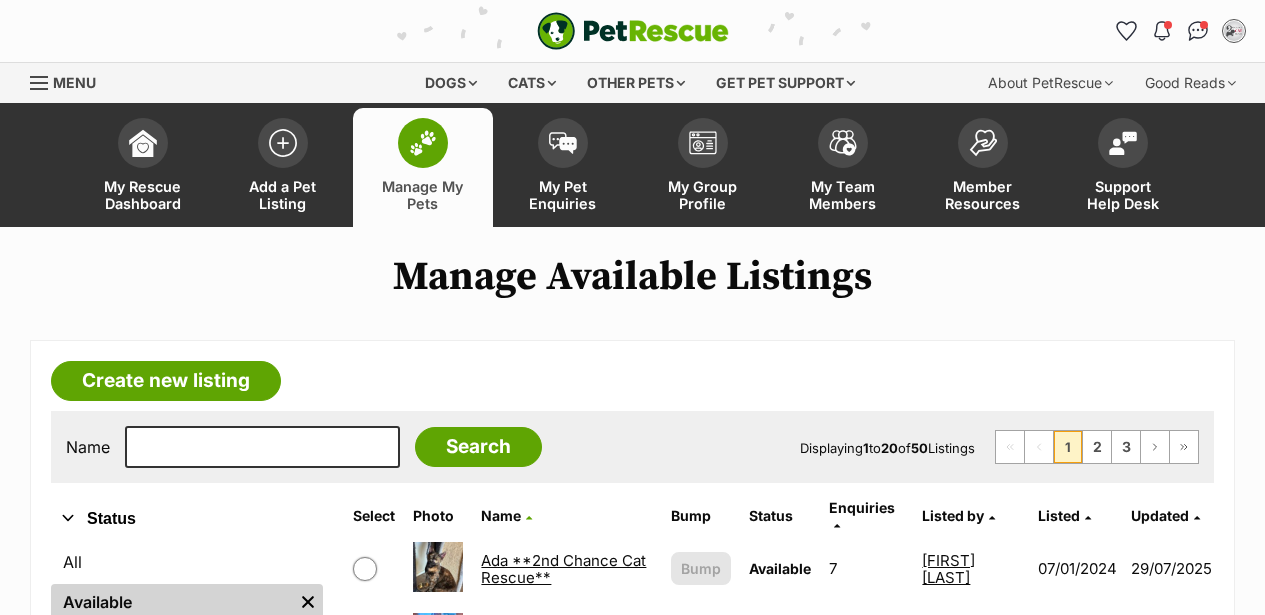 scroll, scrollTop: 0, scrollLeft: 0, axis: both 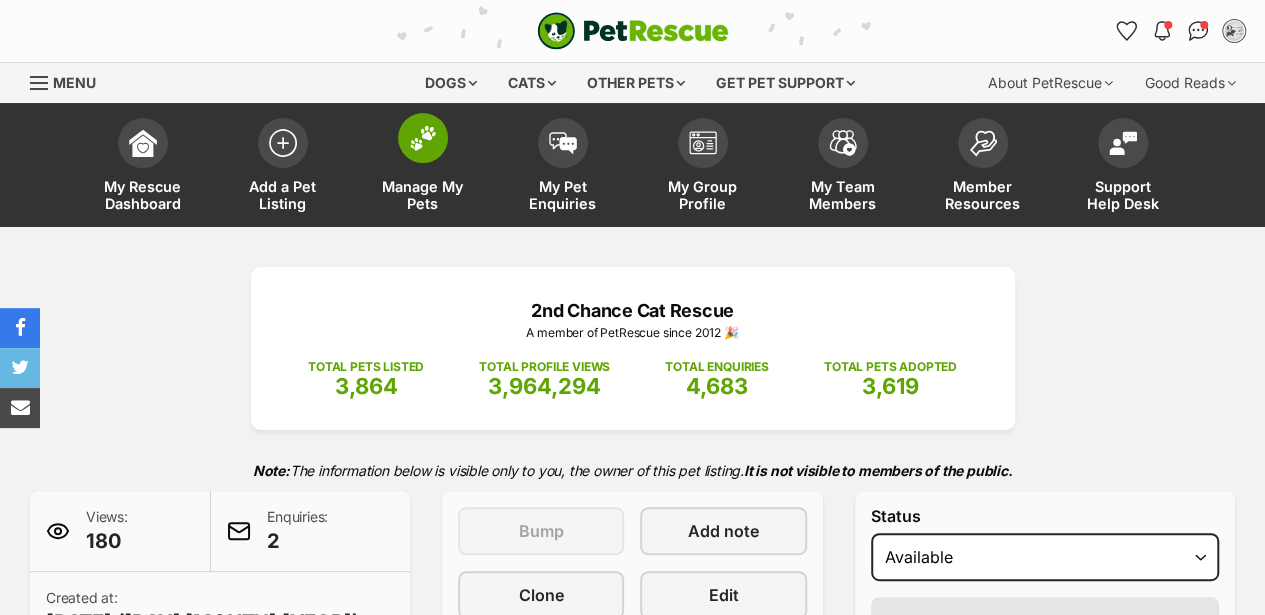 click at bounding box center (423, 138) 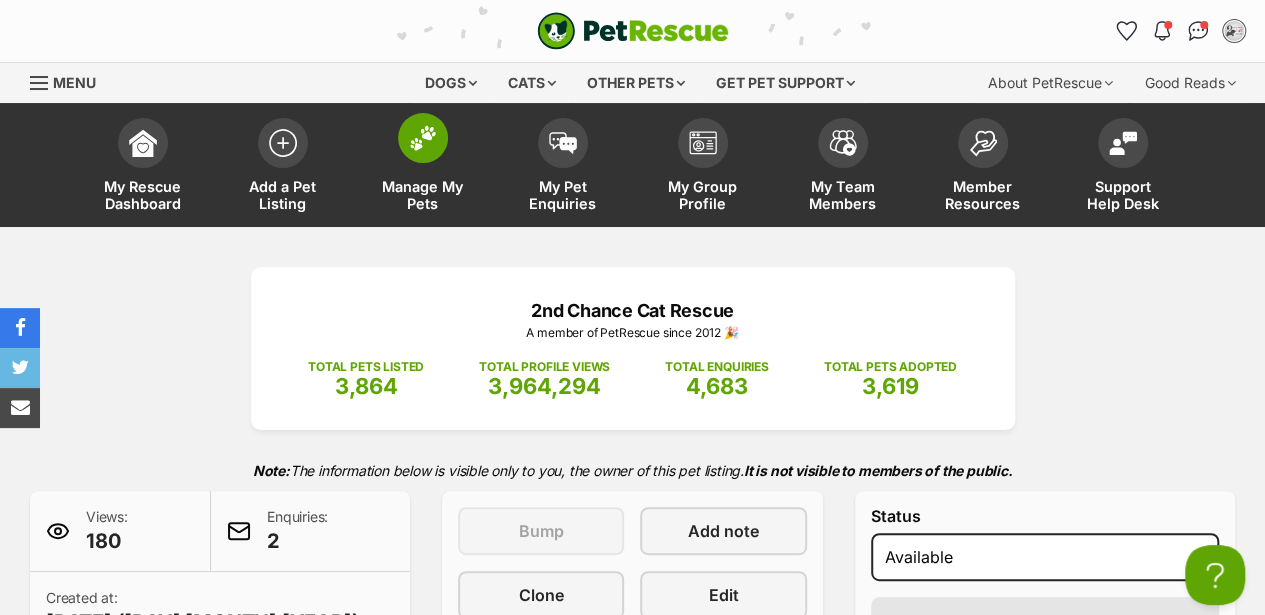 scroll, scrollTop: 0, scrollLeft: 0, axis: both 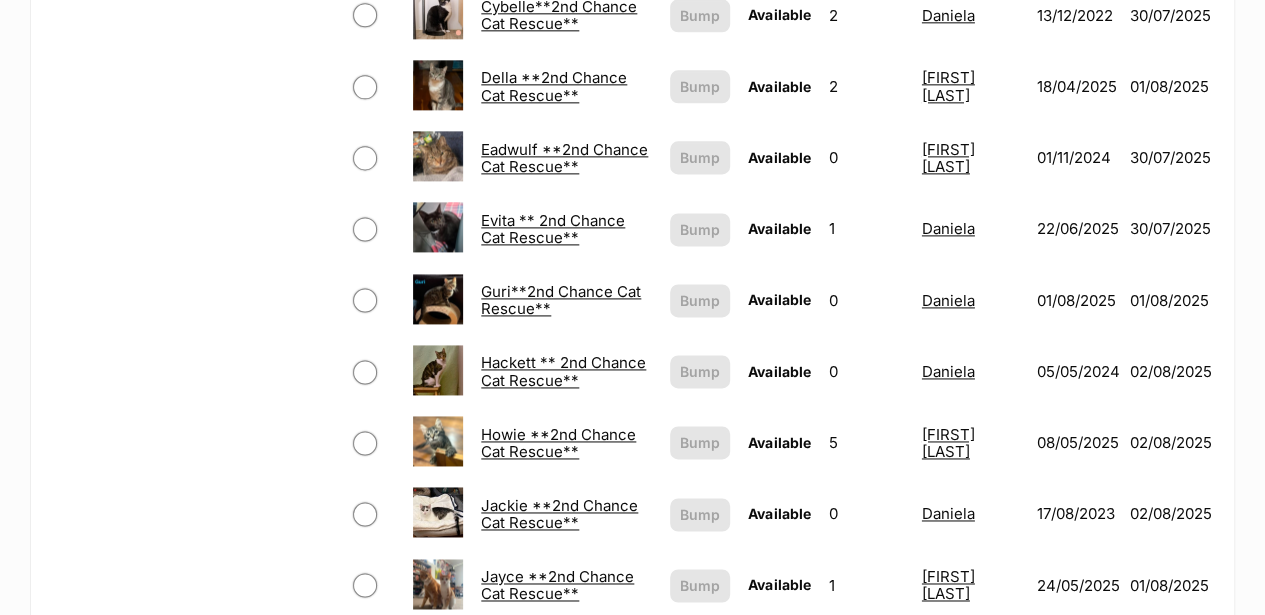click on "Evita ** 2nd Chance Cat Rescue**" at bounding box center [553, 229] 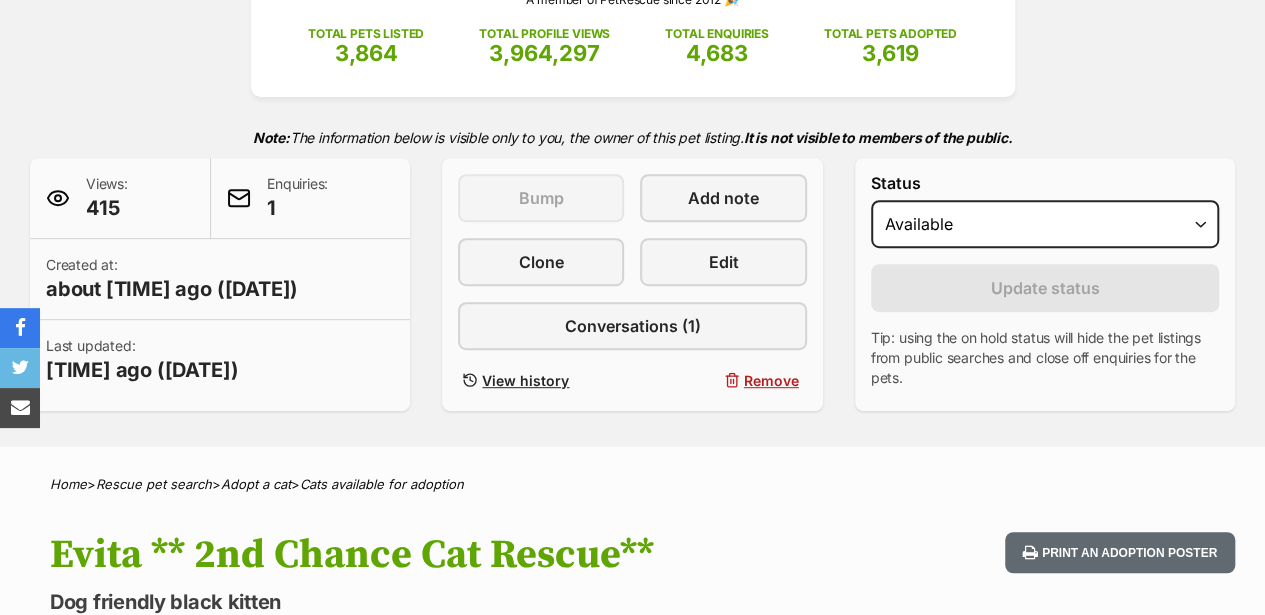 scroll, scrollTop: 0, scrollLeft: 0, axis: both 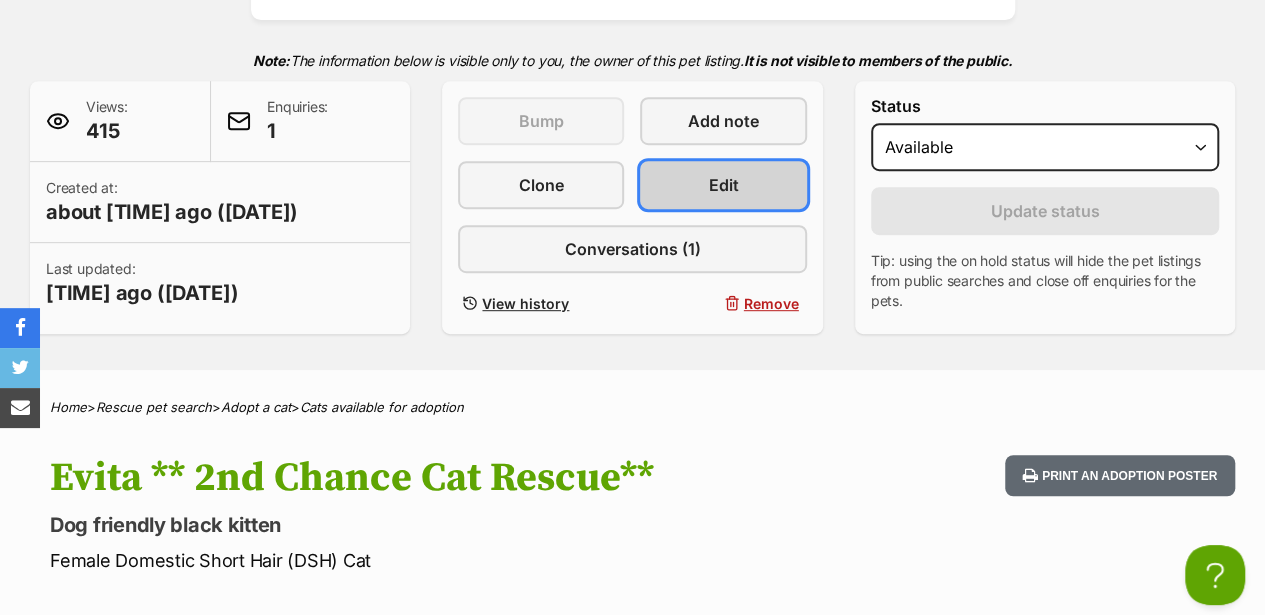click on "Edit" at bounding box center [723, 185] 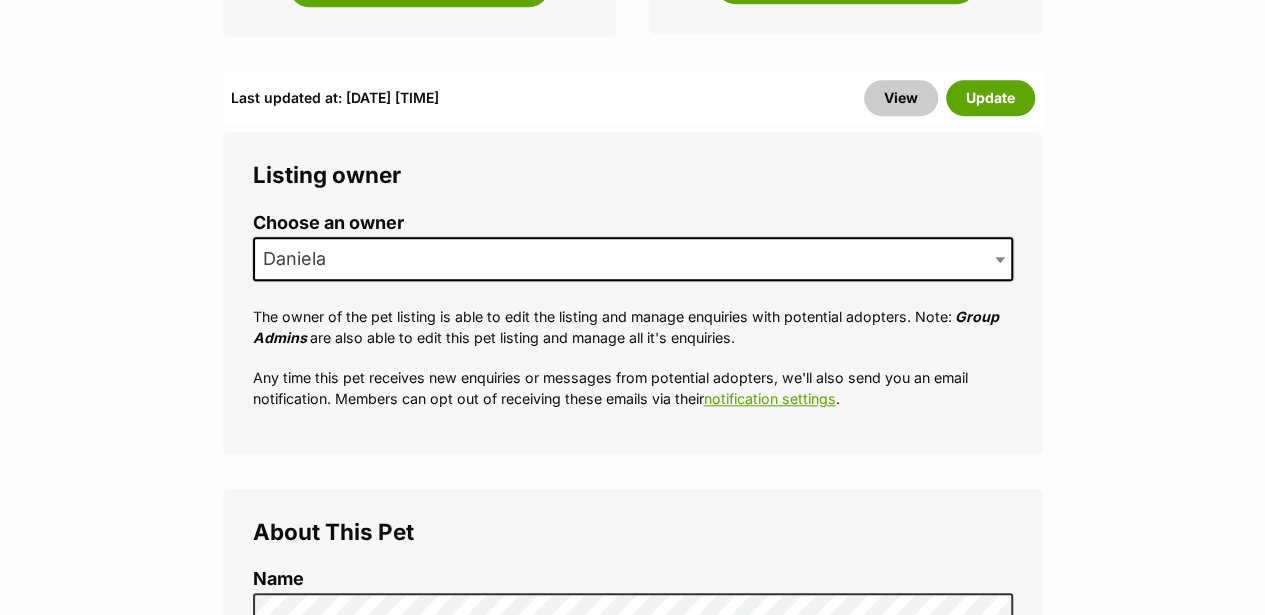 scroll, scrollTop: 0, scrollLeft: 0, axis: both 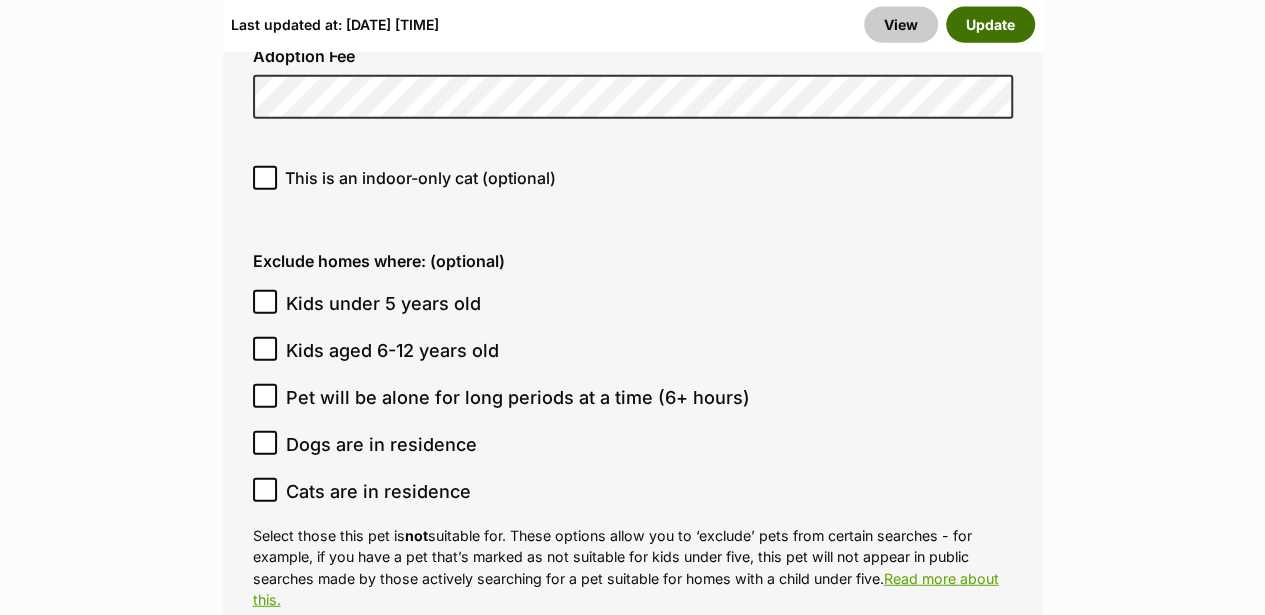 click on "Update" at bounding box center (990, 25) 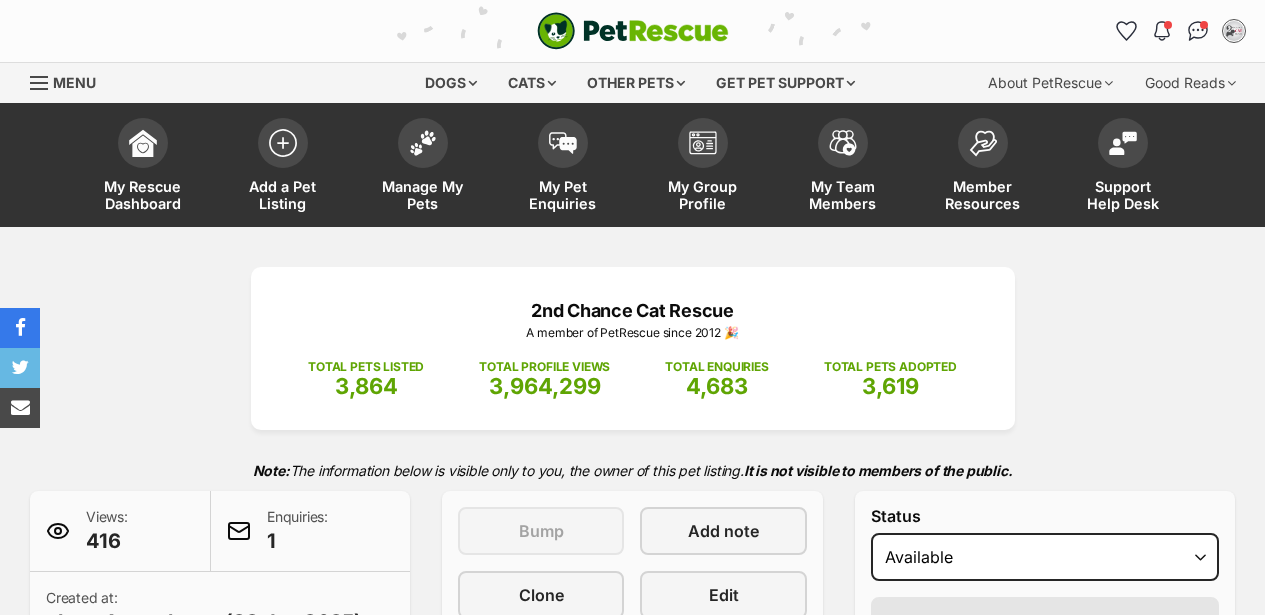 scroll, scrollTop: 0, scrollLeft: 0, axis: both 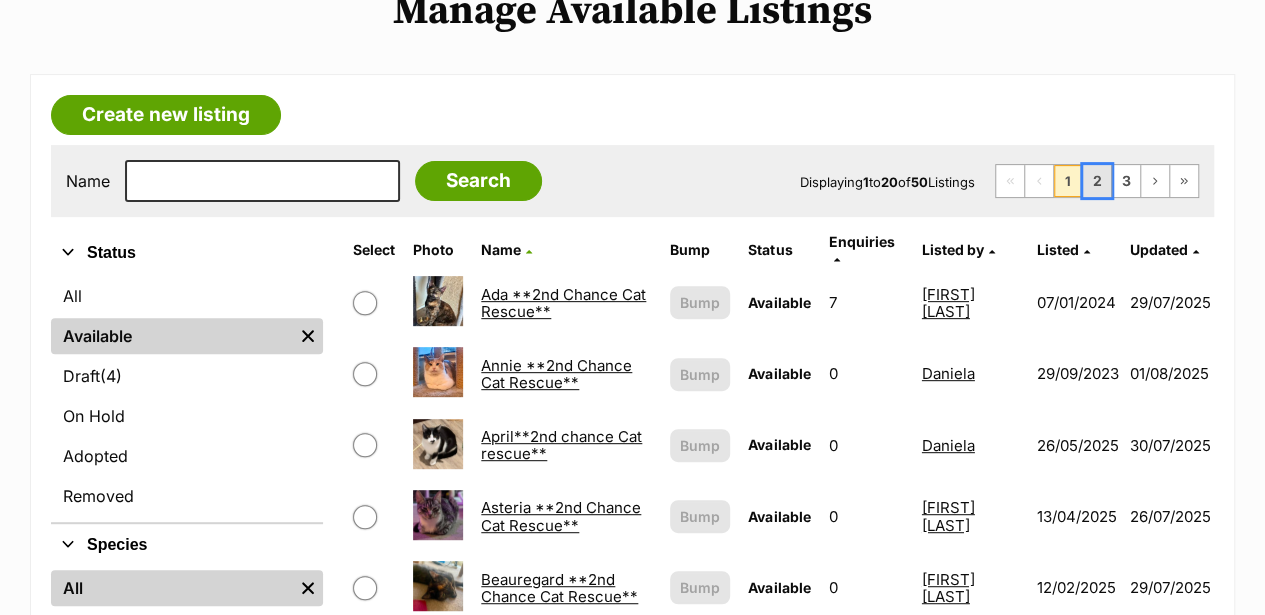 click on "2" at bounding box center (1097, 181) 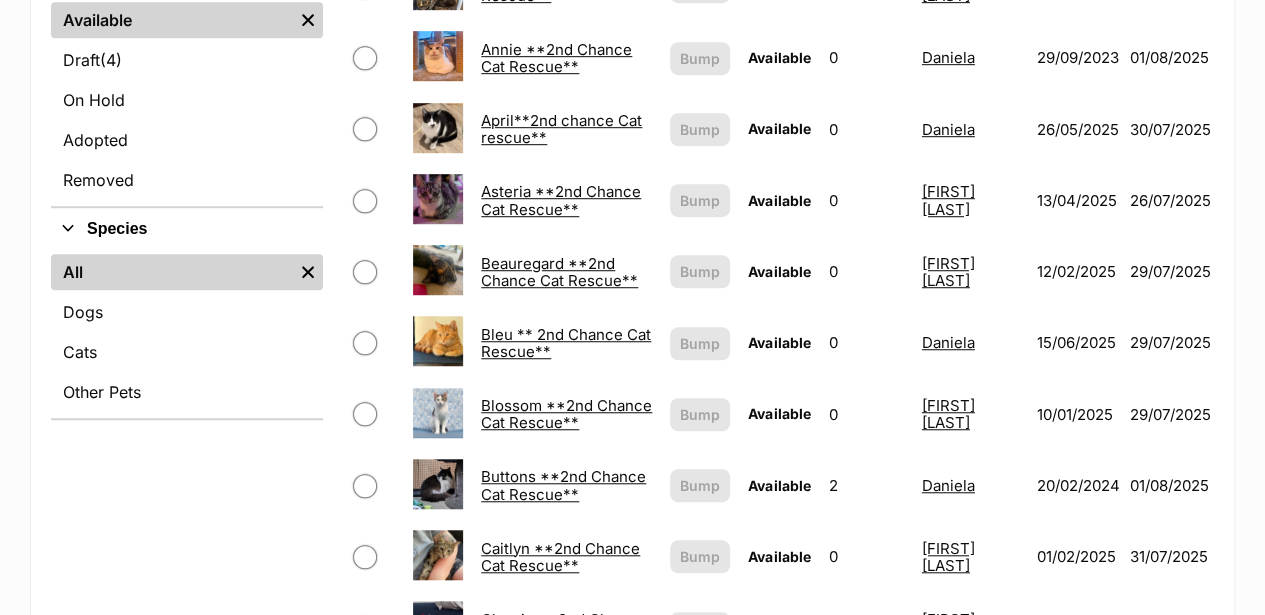 scroll, scrollTop: 600, scrollLeft: 0, axis: vertical 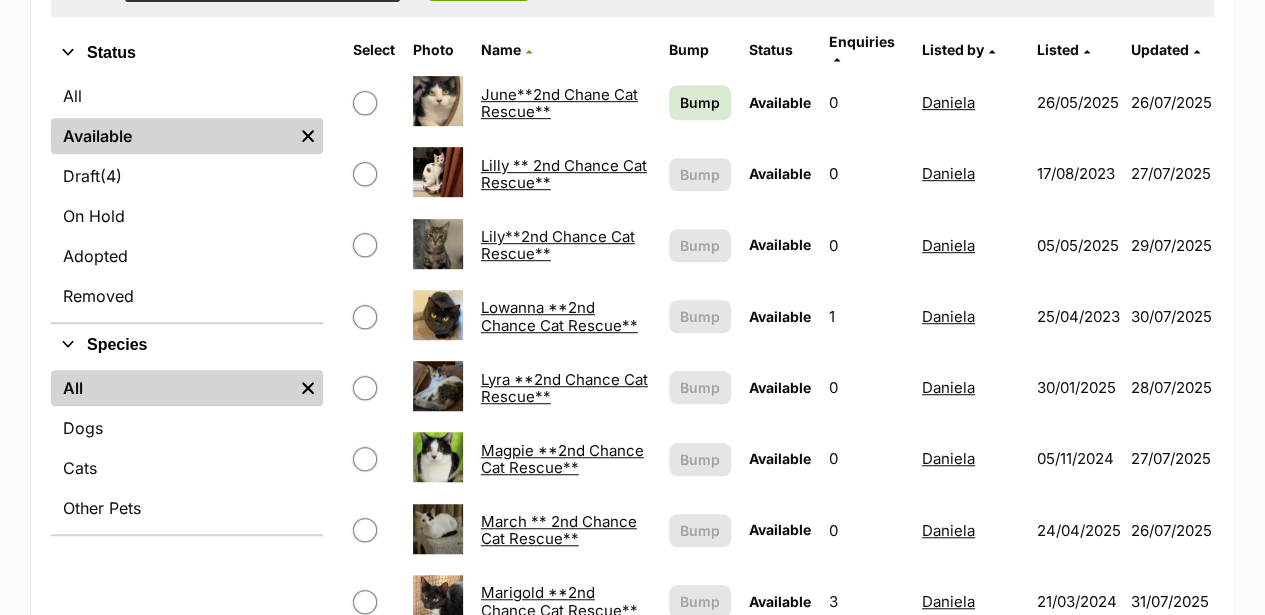 click on "Lyra **2nd Chance Cat Rescue**" at bounding box center (564, 388) 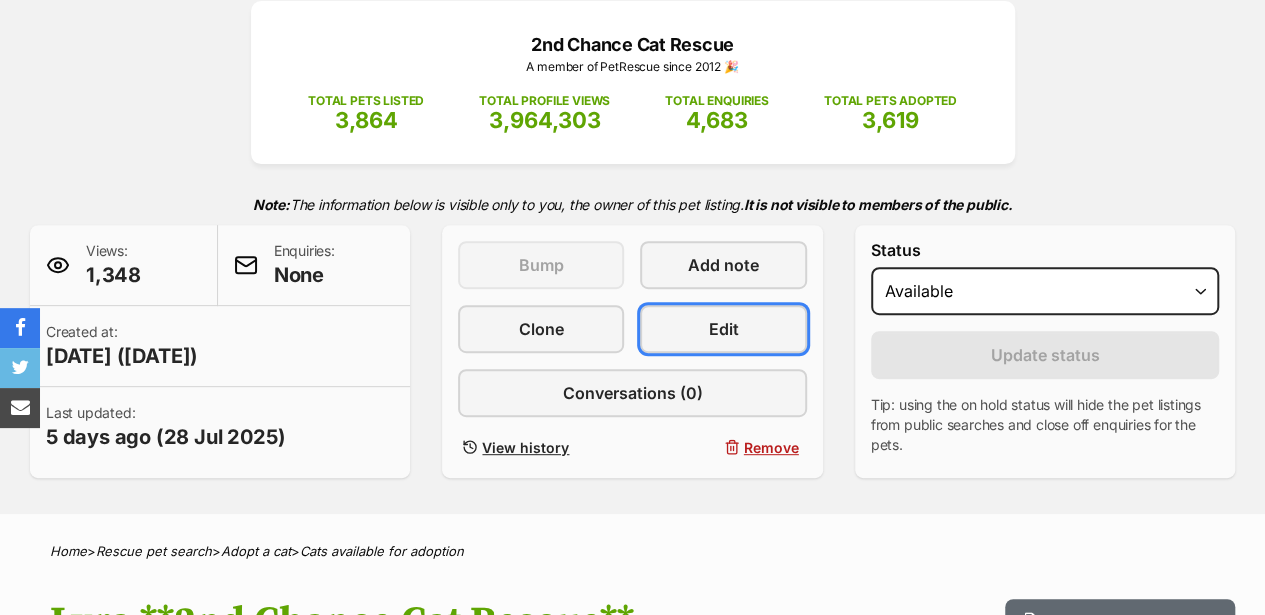 click on "Edit" at bounding box center (723, 329) 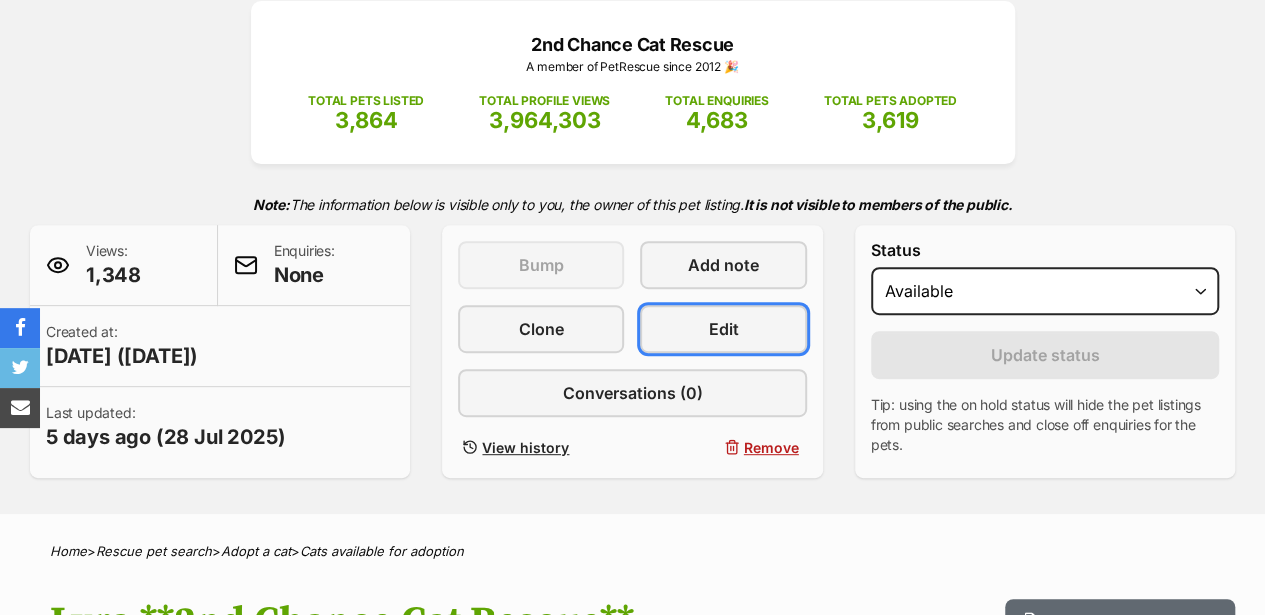 scroll, scrollTop: 266, scrollLeft: 0, axis: vertical 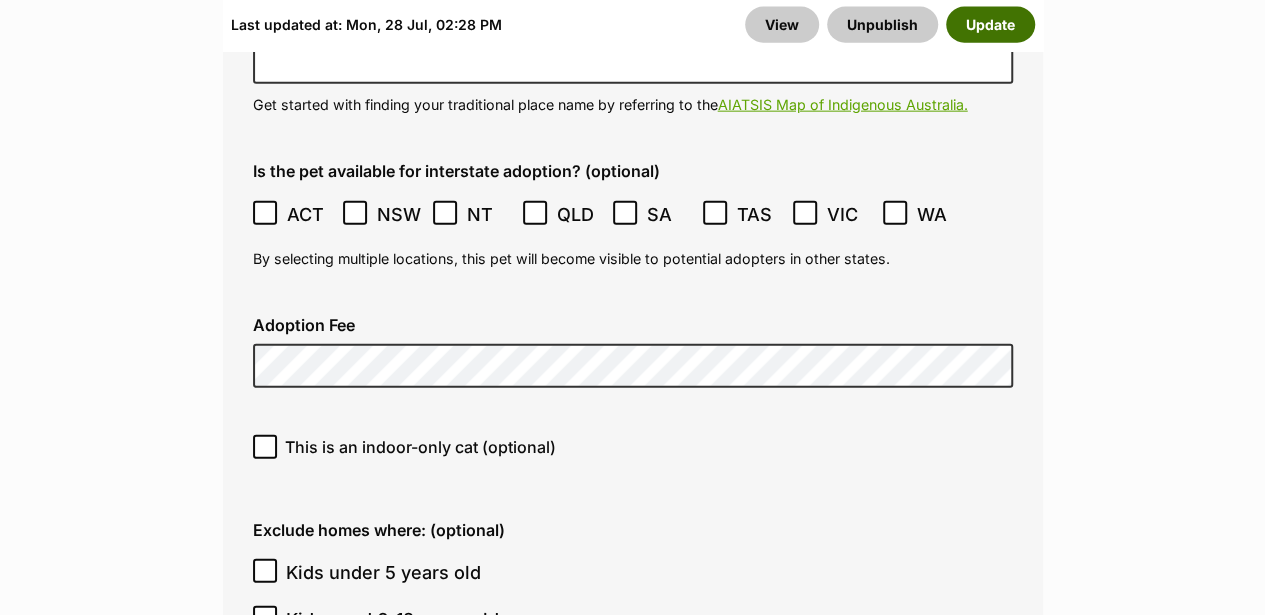 click on "Update" at bounding box center (990, 25) 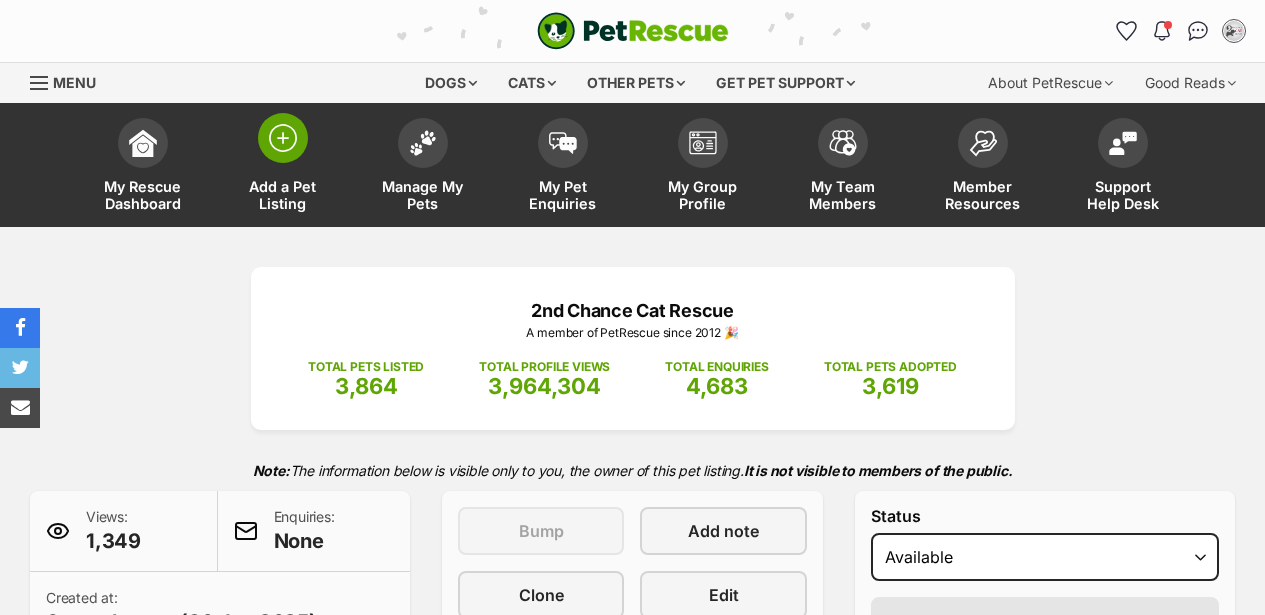 scroll, scrollTop: 0, scrollLeft: 0, axis: both 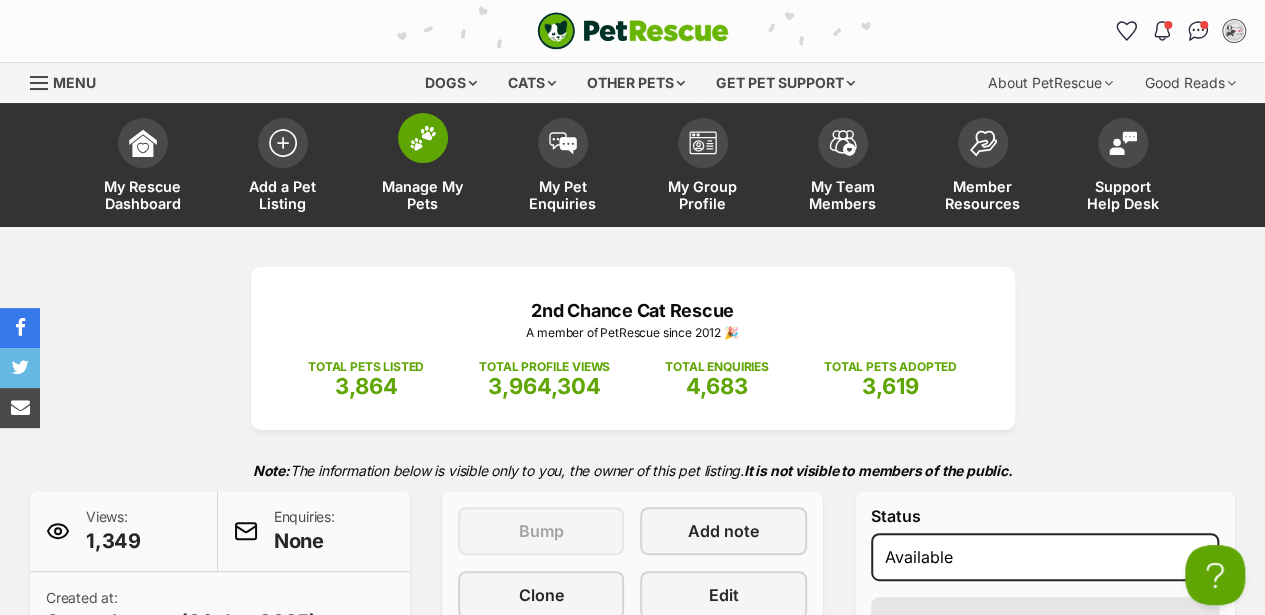 click at bounding box center [423, 138] 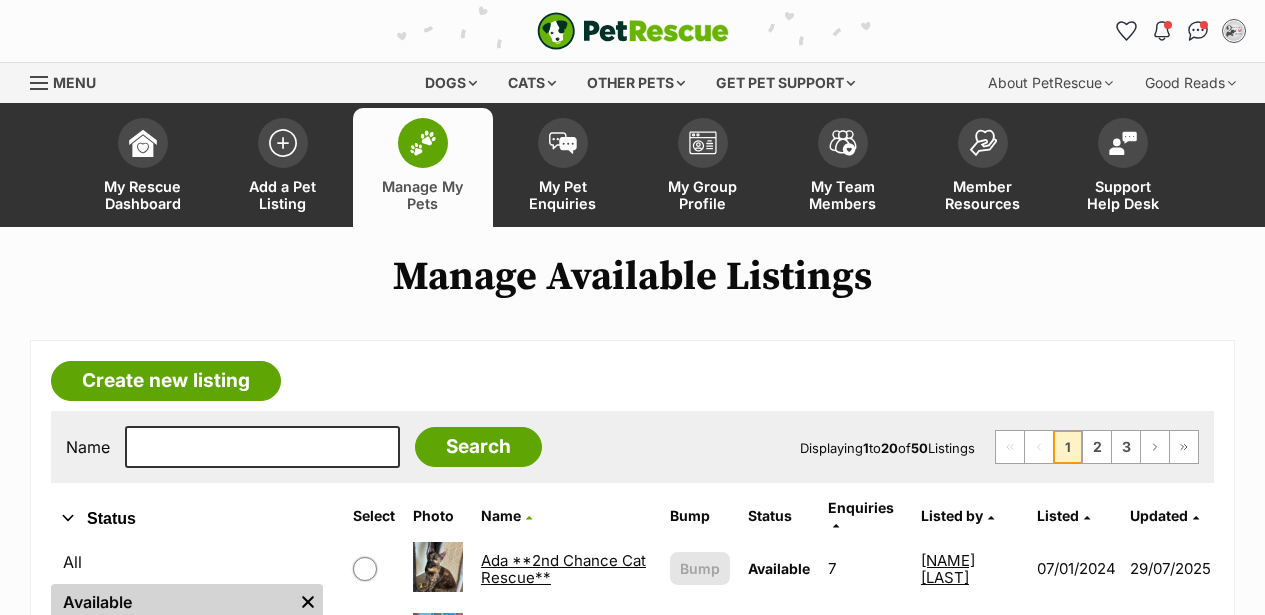scroll, scrollTop: 0, scrollLeft: 0, axis: both 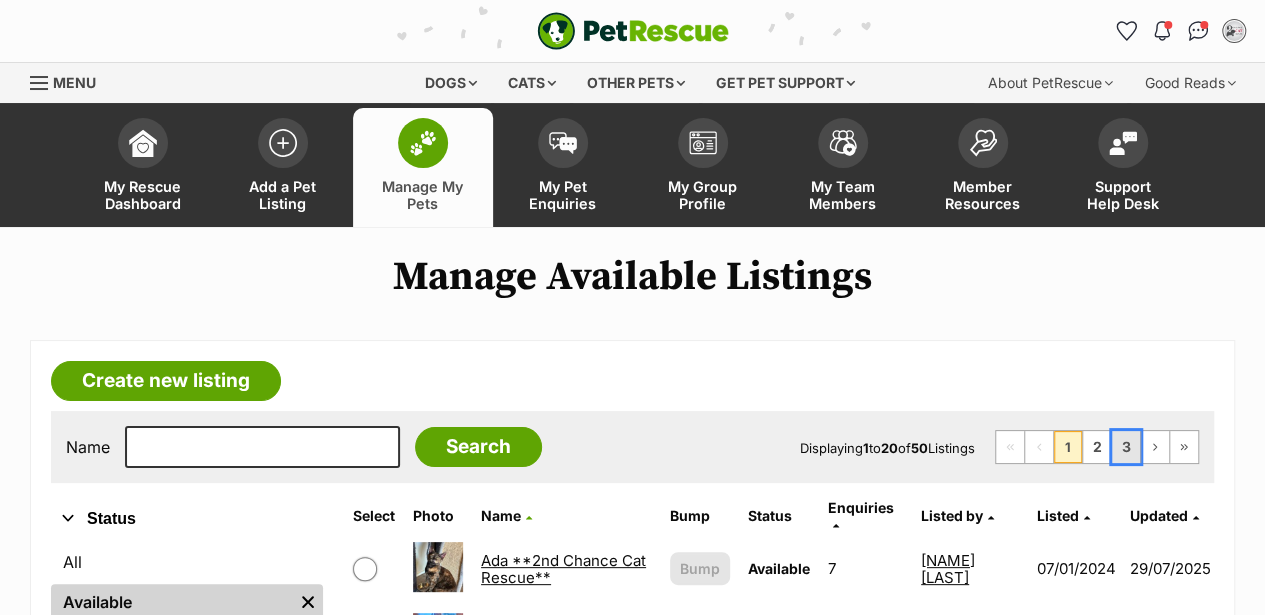 click on "3" at bounding box center [1126, 447] 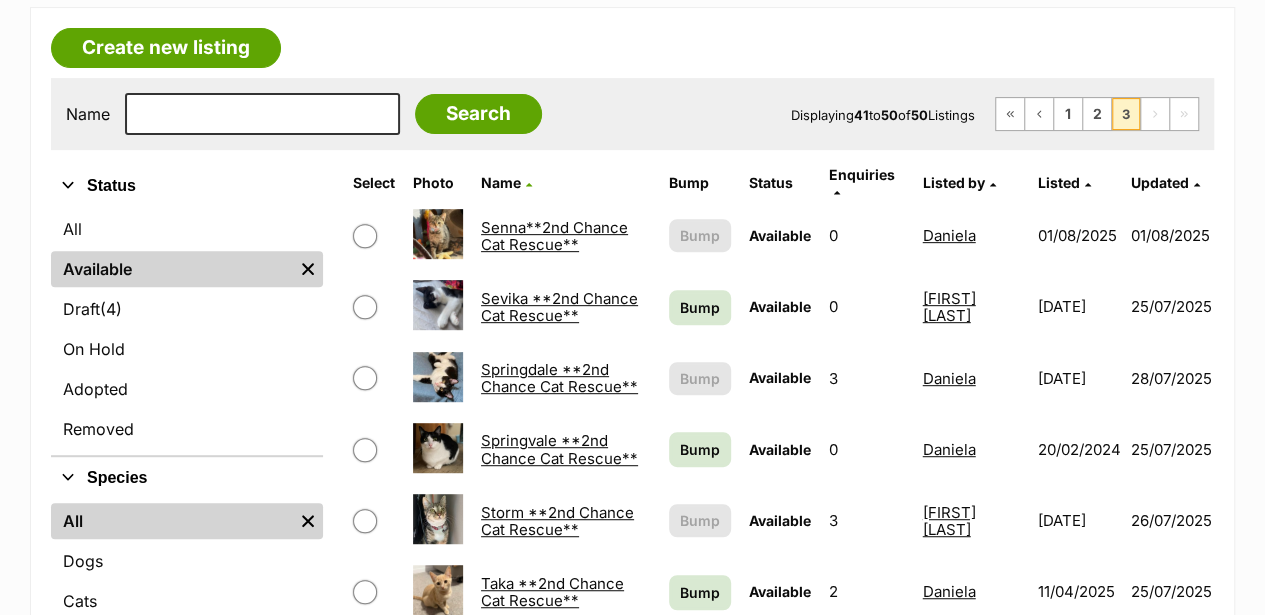 scroll, scrollTop: 0, scrollLeft: 0, axis: both 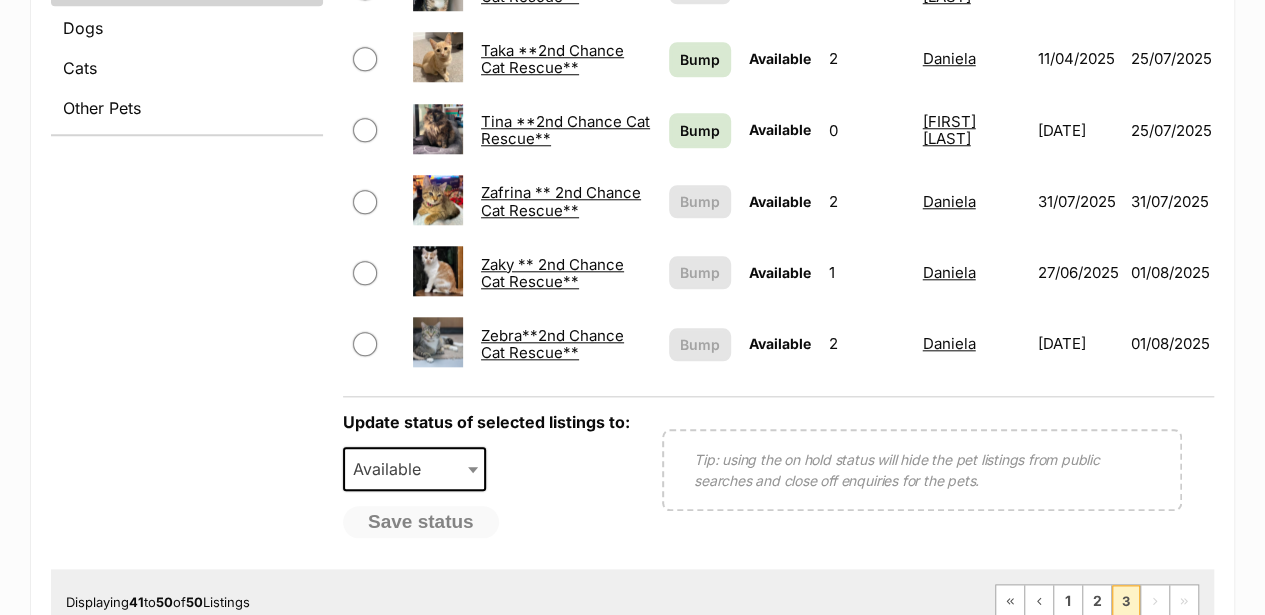 click on "Zaky ** 2nd Chance Cat Rescue**" at bounding box center [552, 273] 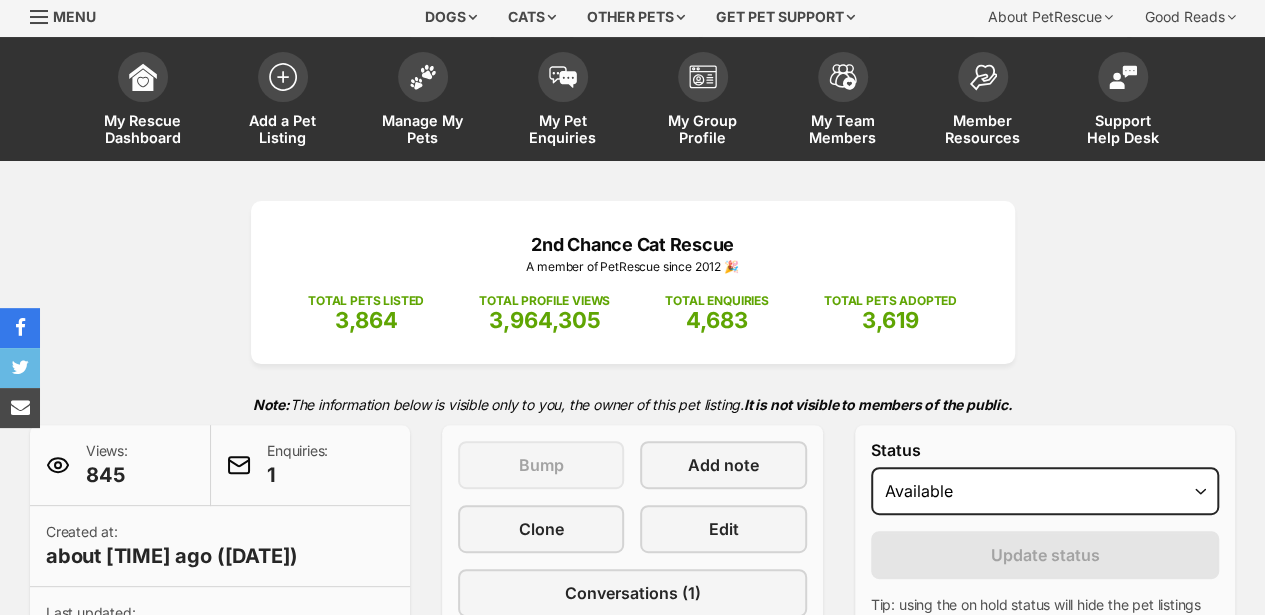 scroll, scrollTop: 66, scrollLeft: 0, axis: vertical 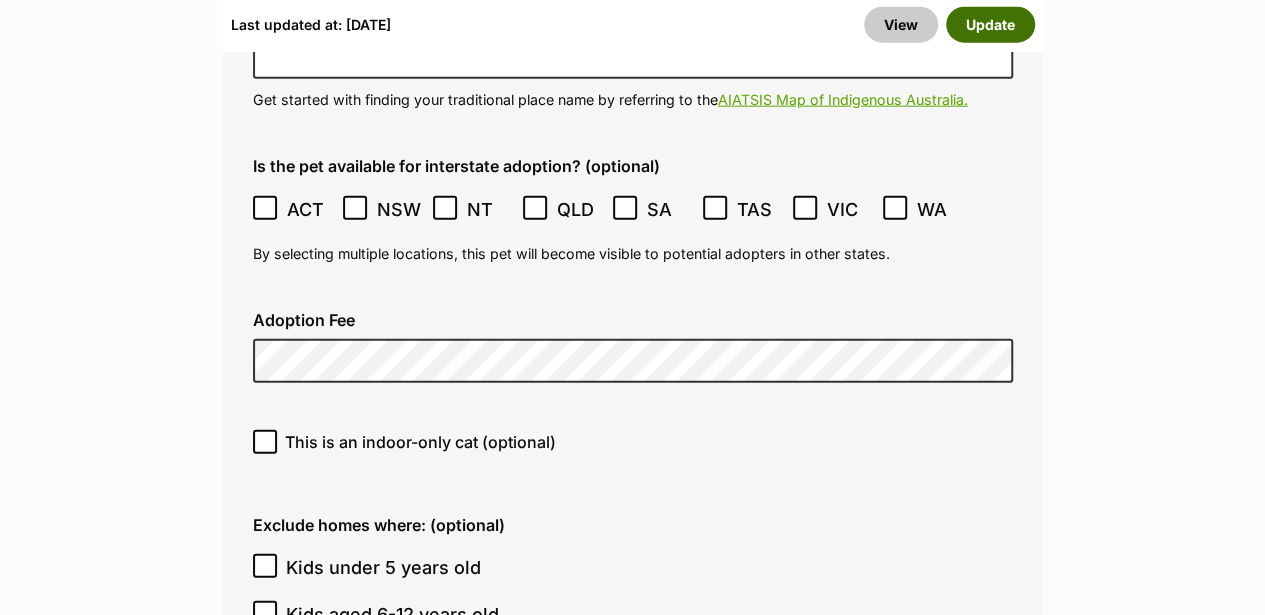 click on "Update" at bounding box center [990, 25] 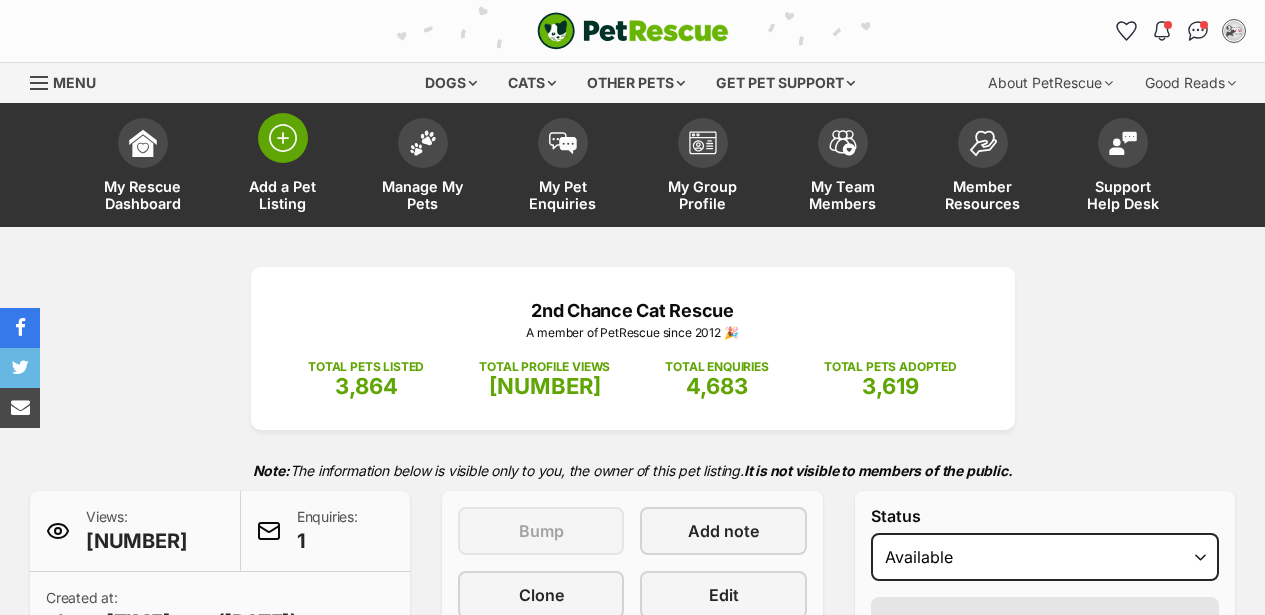 scroll, scrollTop: 0, scrollLeft: 0, axis: both 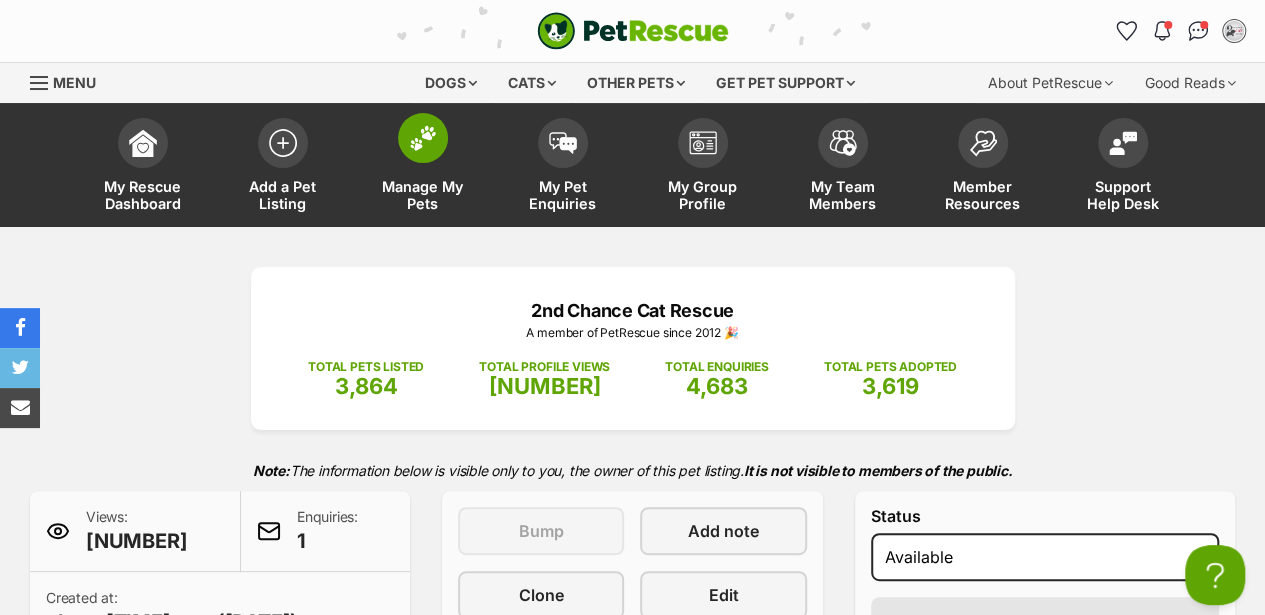 click at bounding box center (423, 138) 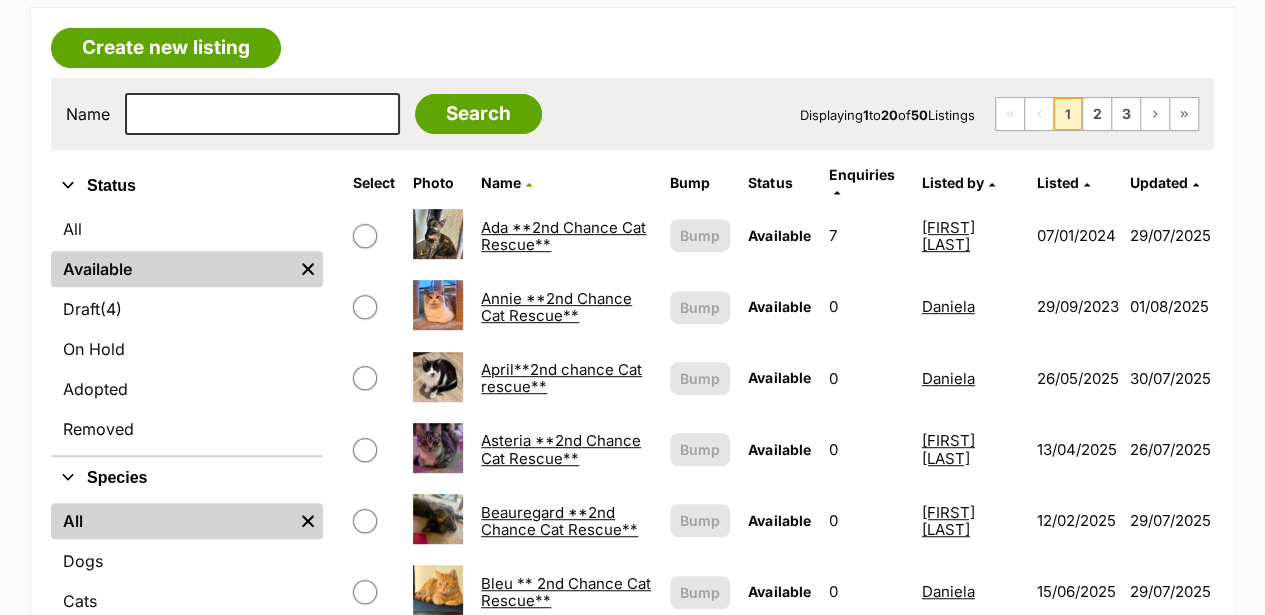 scroll, scrollTop: 0, scrollLeft: 0, axis: both 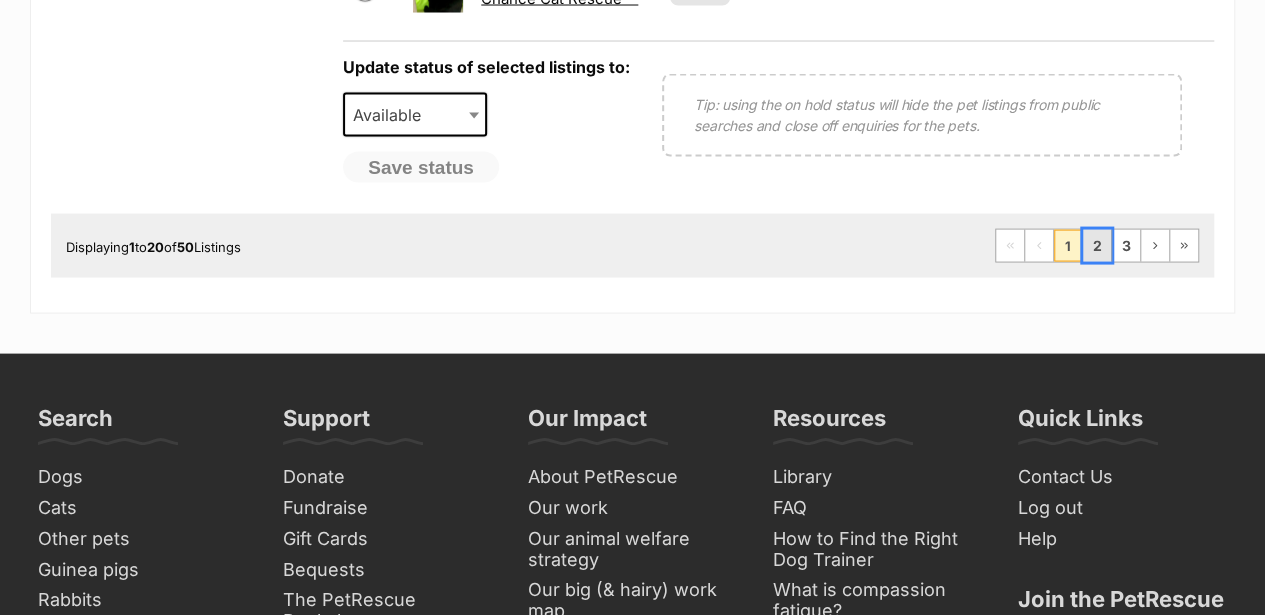 click on "2" at bounding box center (1097, 246) 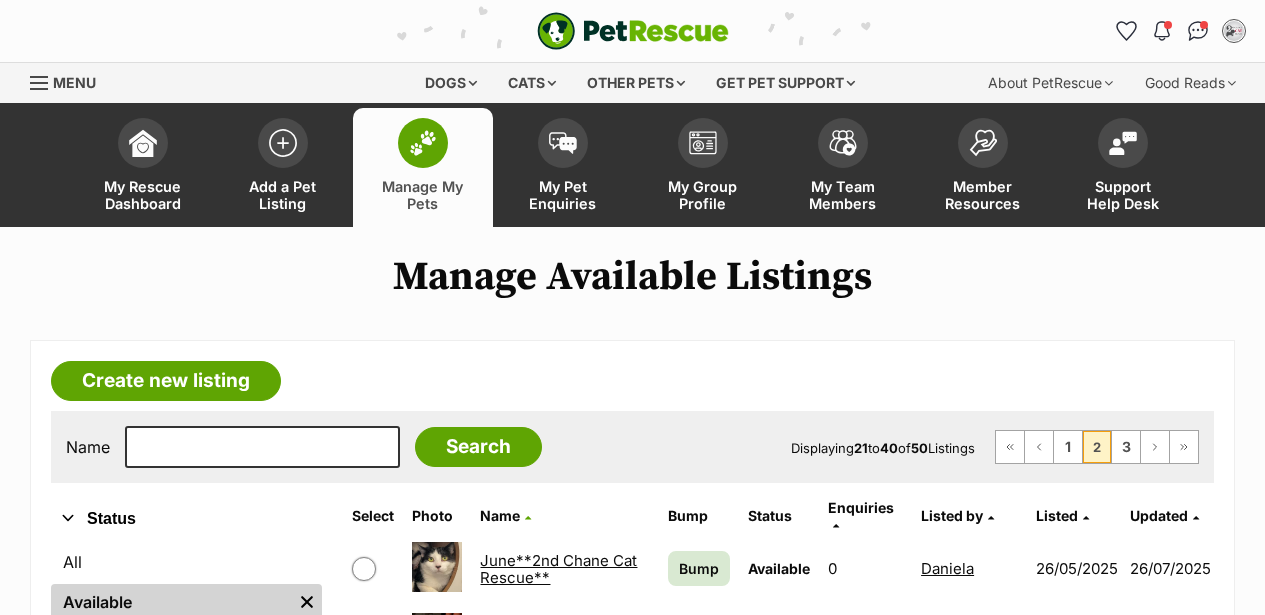 scroll, scrollTop: 266, scrollLeft: 0, axis: vertical 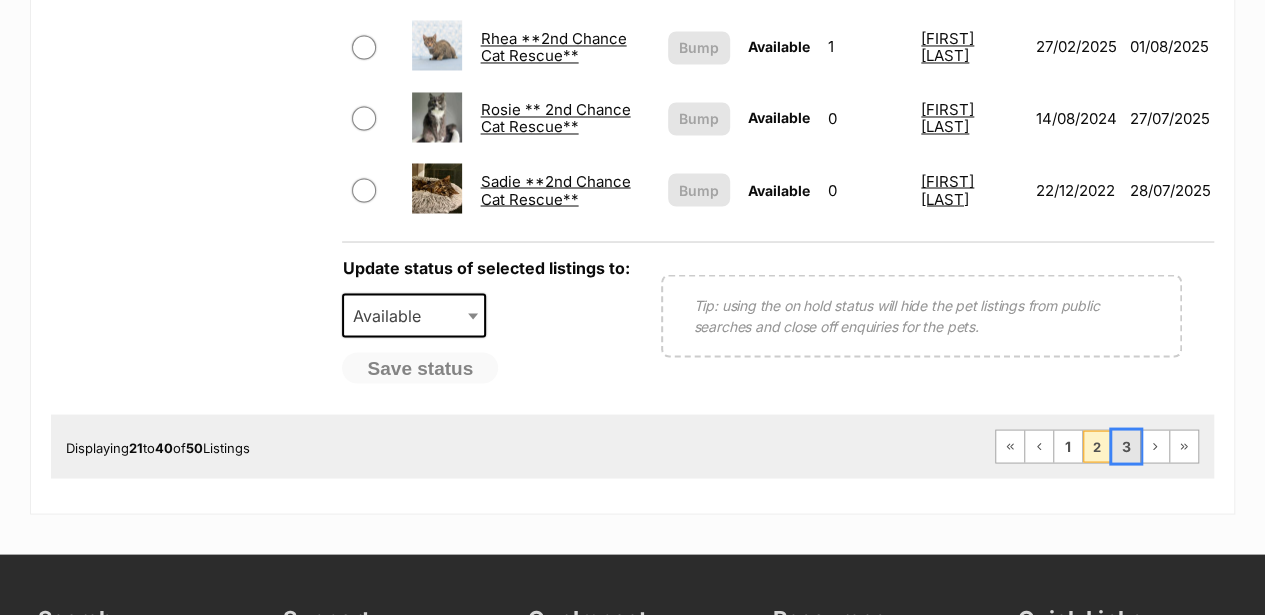 click on "3" at bounding box center [1126, 446] 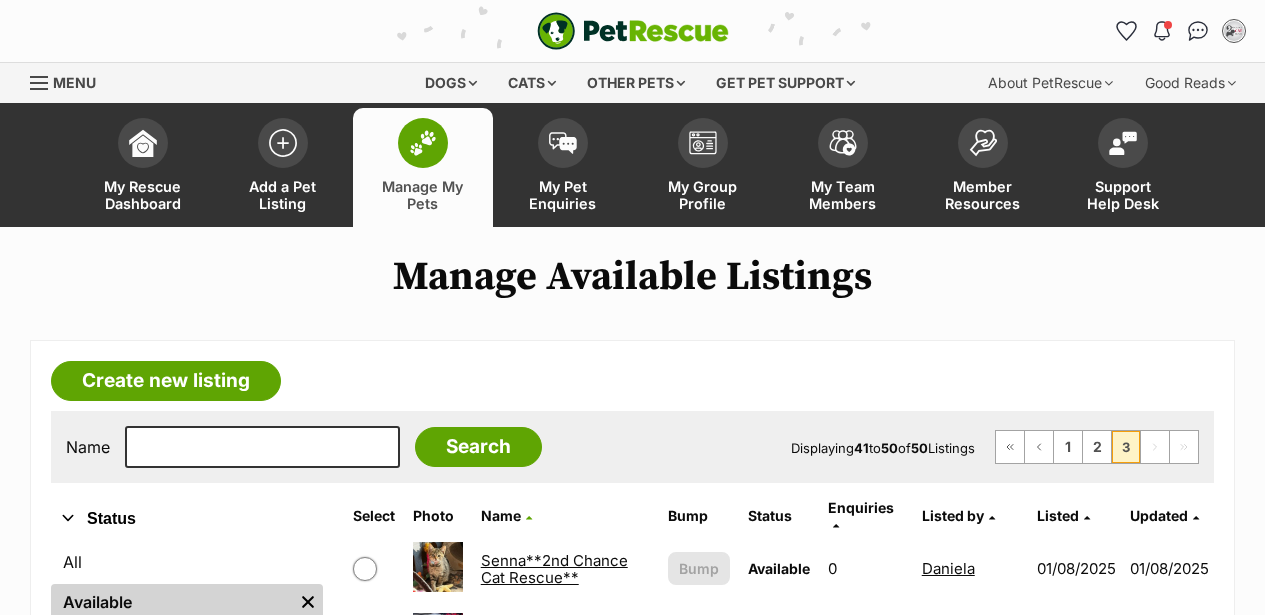 scroll, scrollTop: 200, scrollLeft: 0, axis: vertical 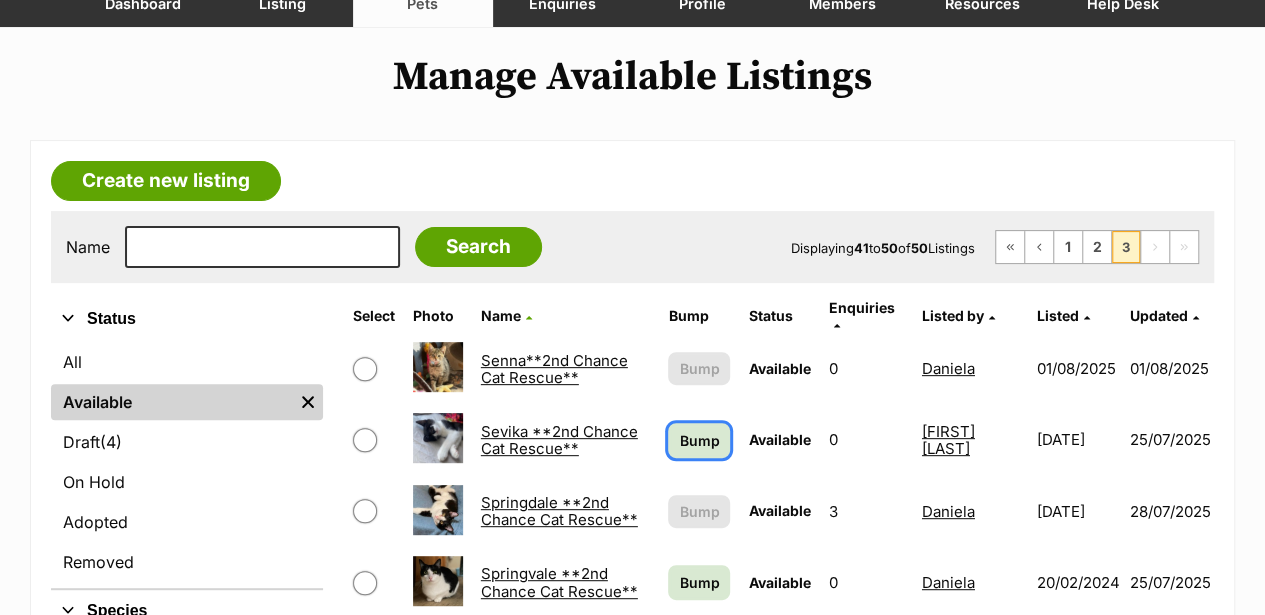 click on "Bump" at bounding box center (699, 440) 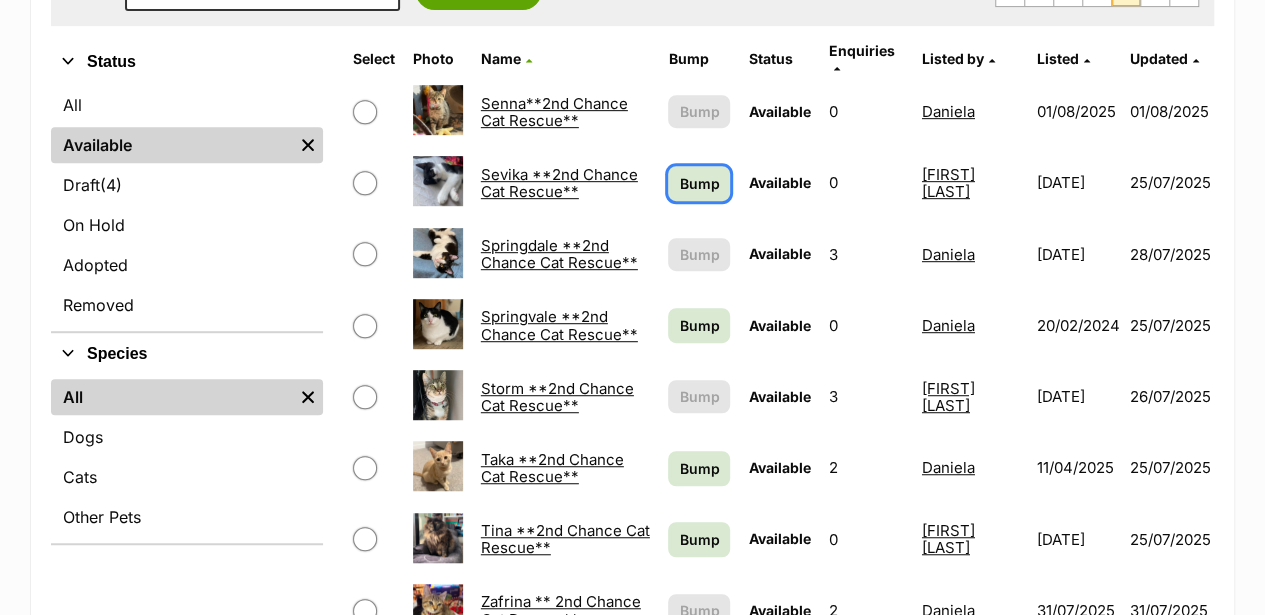 scroll, scrollTop: 466, scrollLeft: 0, axis: vertical 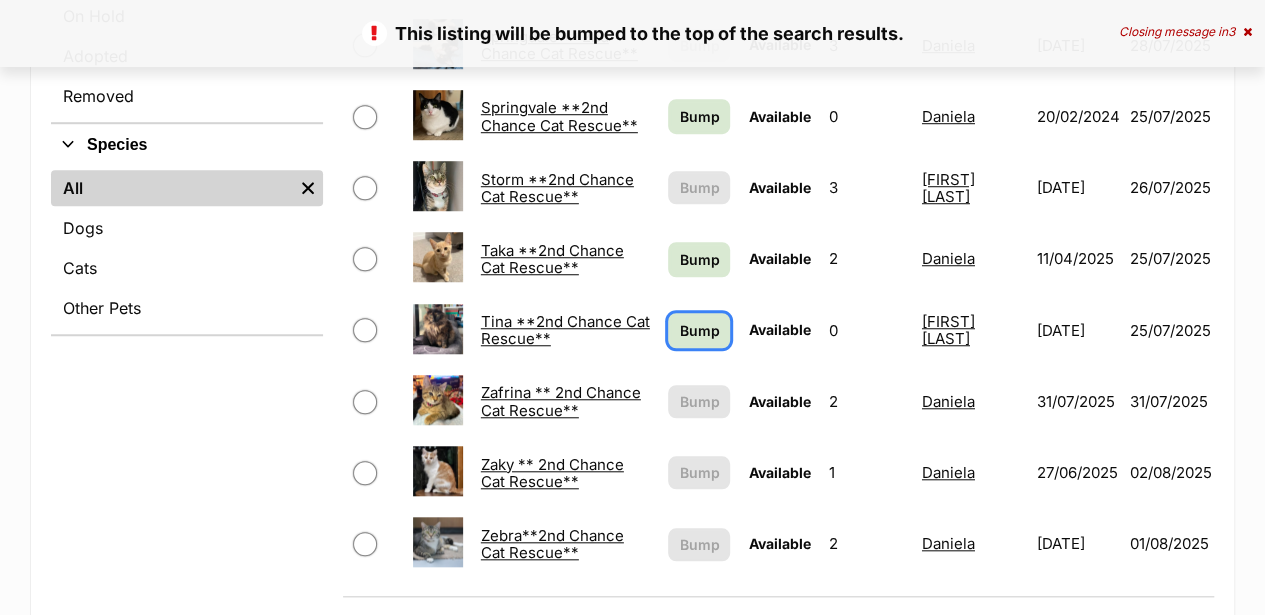 click on "Bump" at bounding box center [699, 330] 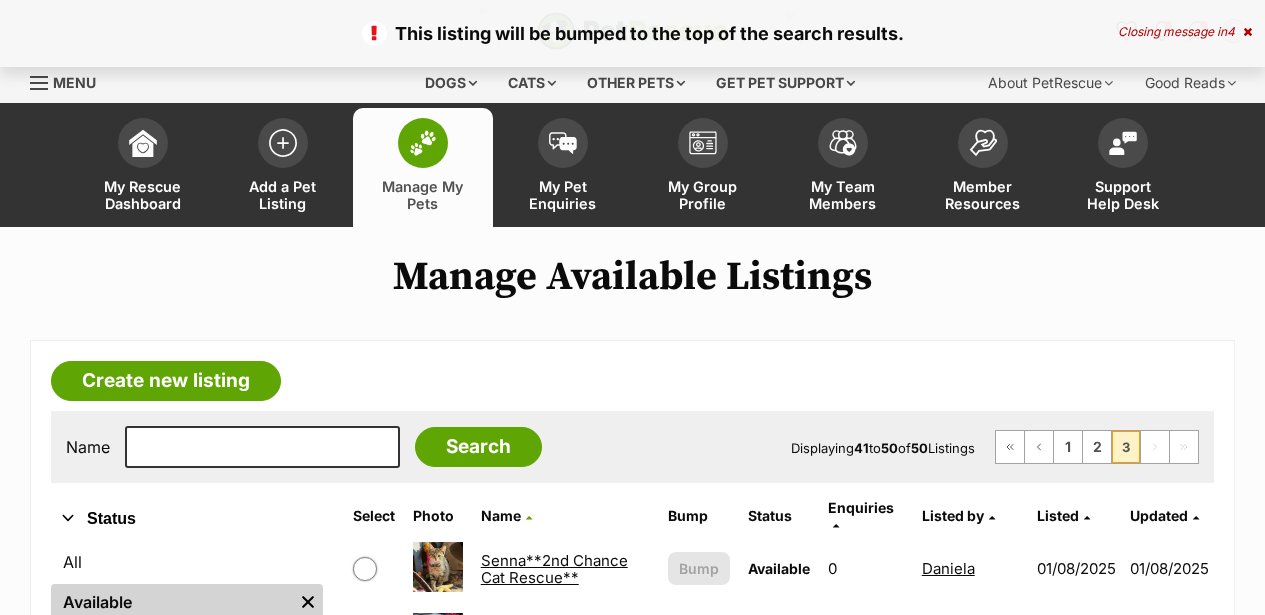 scroll, scrollTop: 400, scrollLeft: 0, axis: vertical 